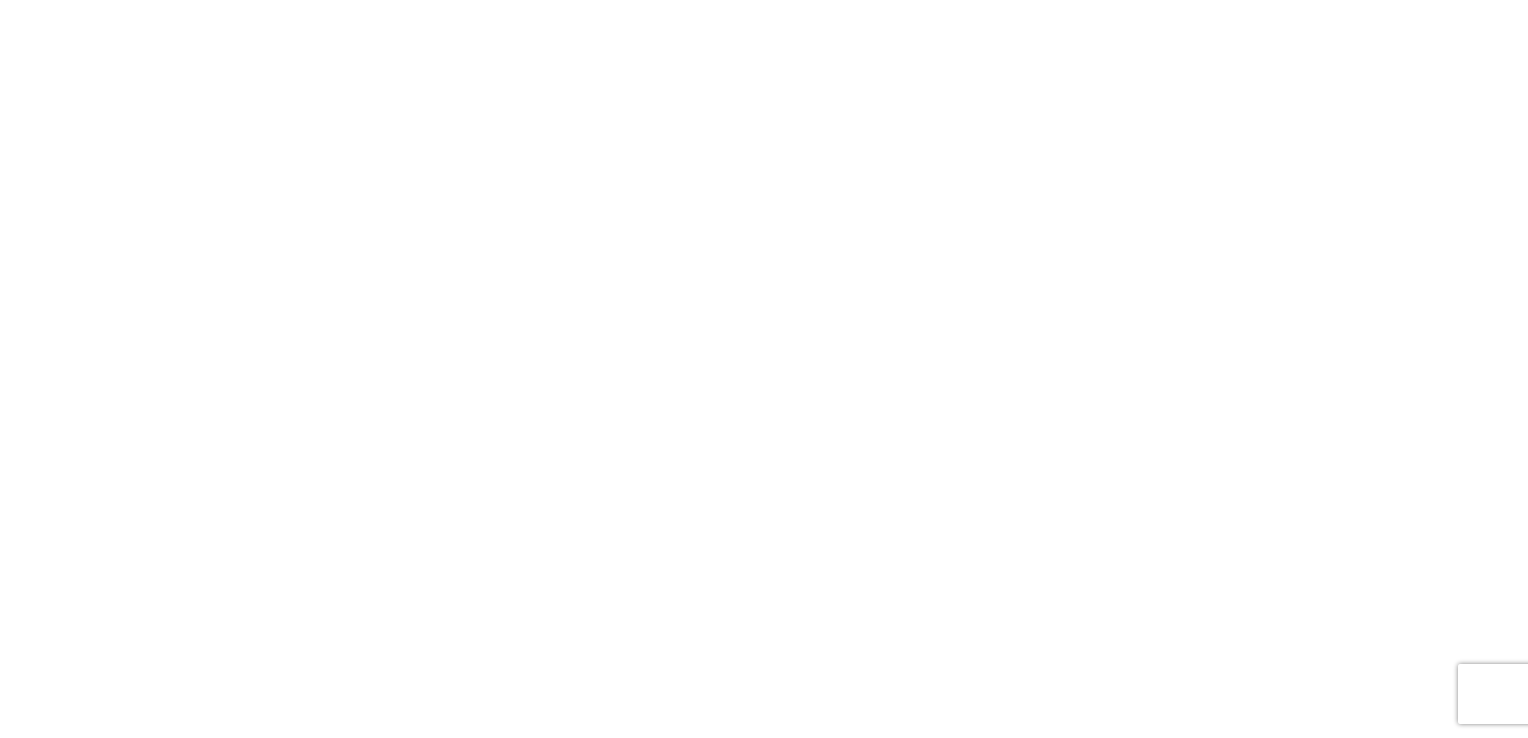 scroll, scrollTop: 0, scrollLeft: 0, axis: both 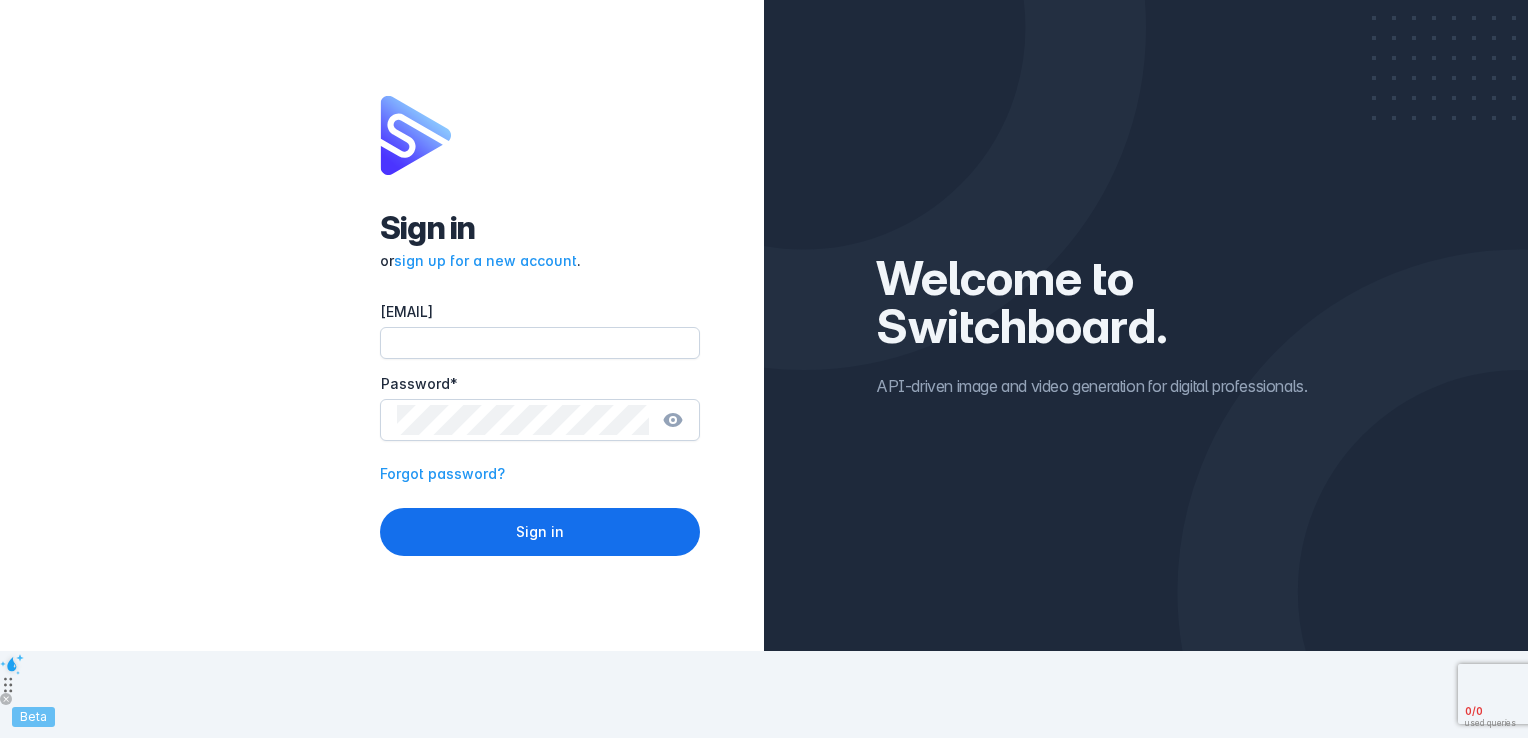 click on "[EMAIL] address" at bounding box center [540, 343] 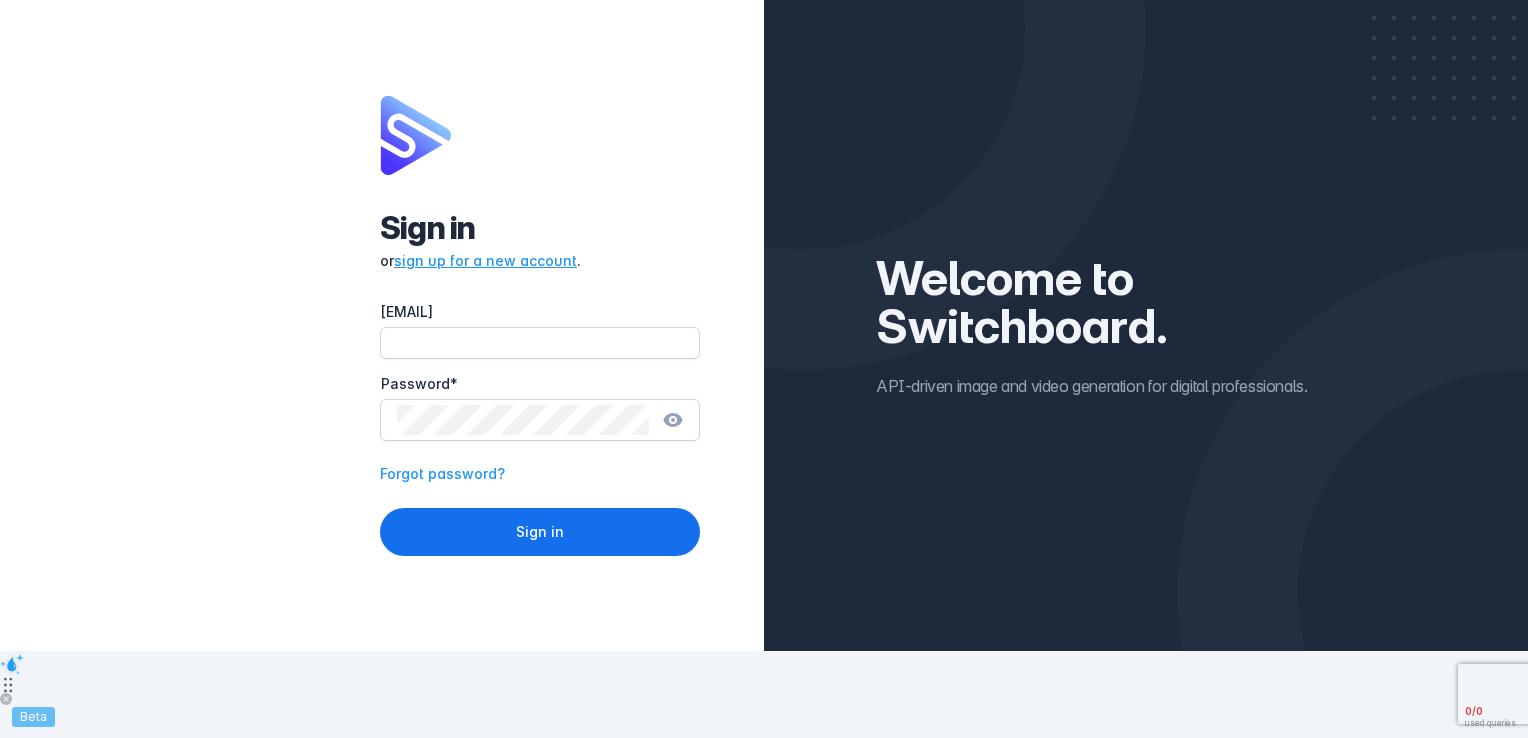 click on "sign up for a new account" at bounding box center [485, 260] 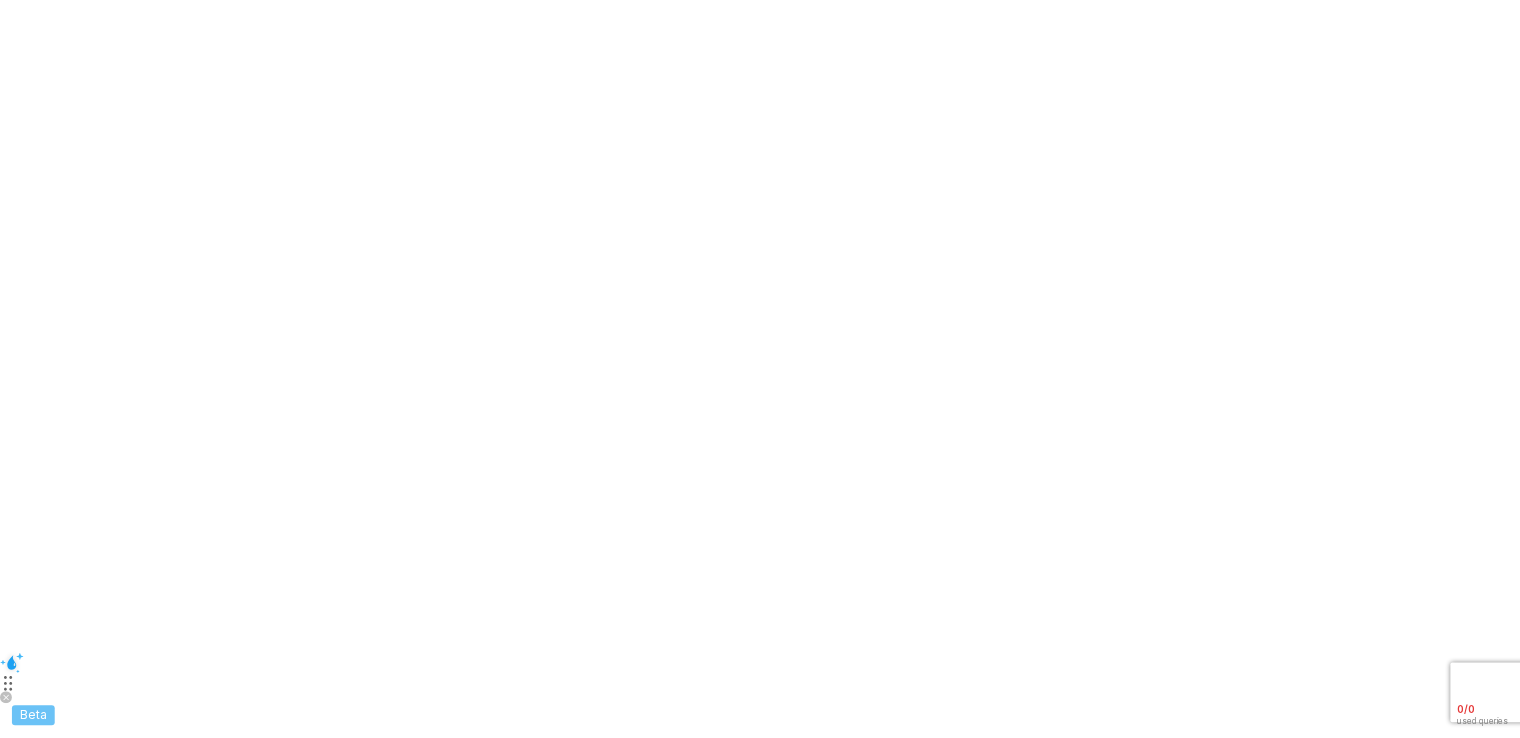 scroll, scrollTop: 0, scrollLeft: 0, axis: both 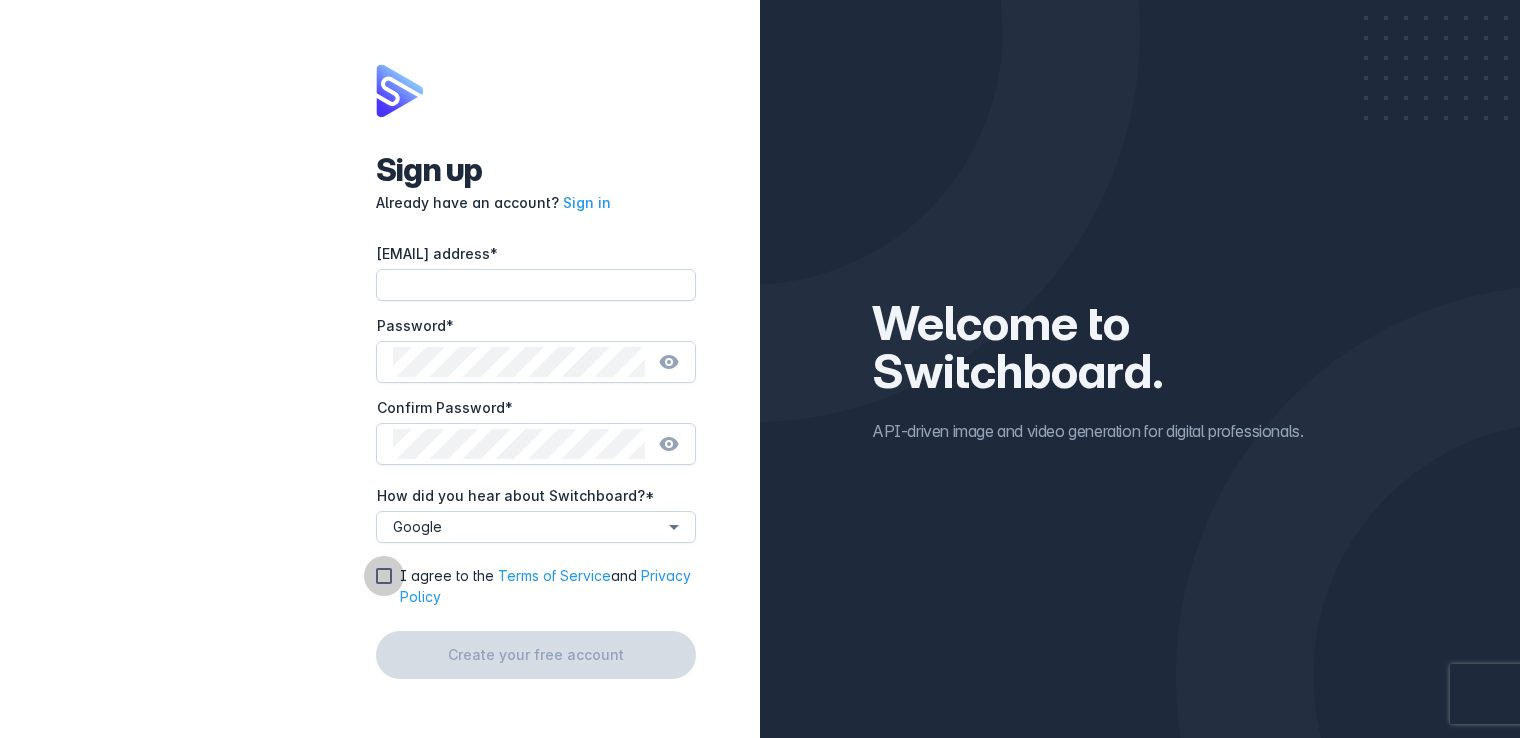 click at bounding box center [384, 576] 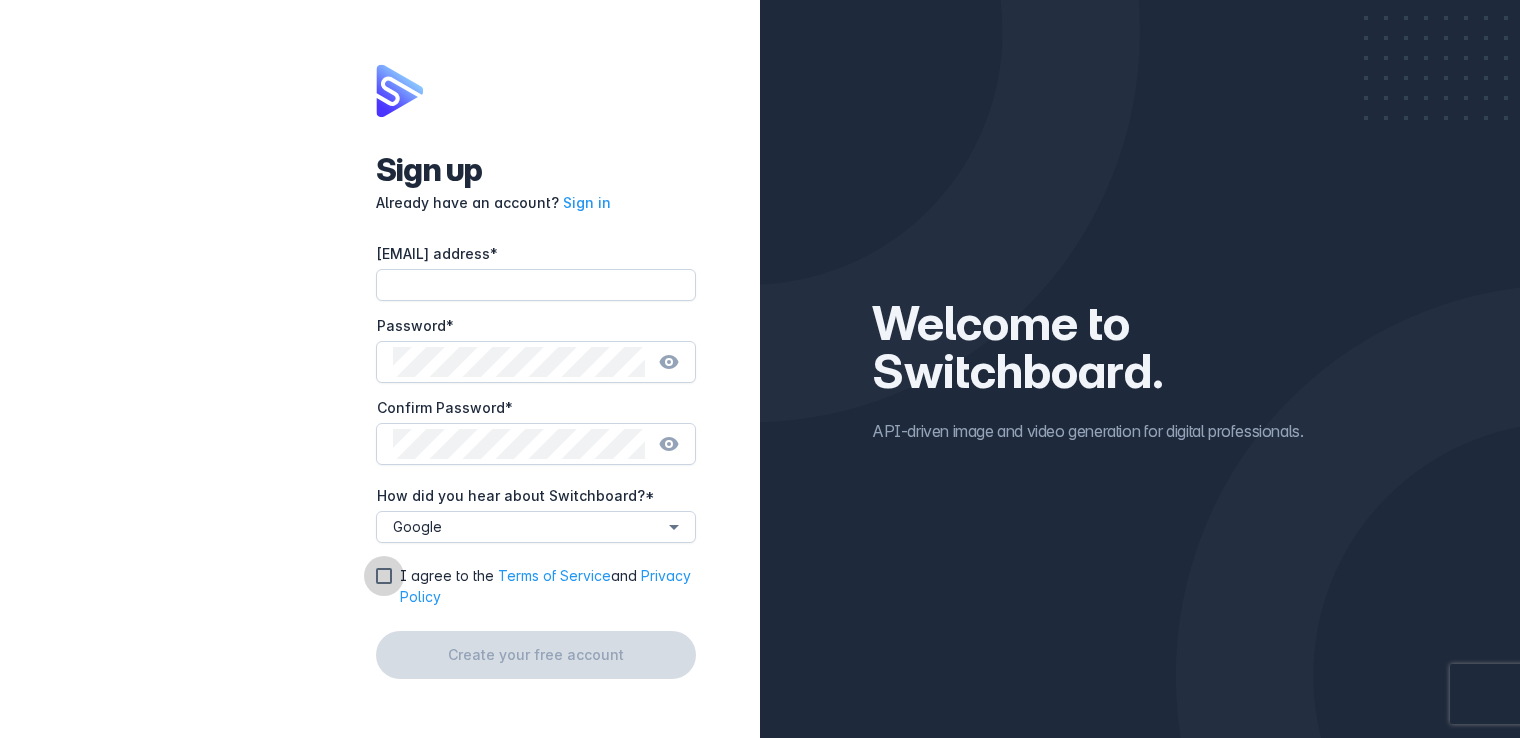 click on "I agree to the Terms of Service  and Privacy Policy" at bounding box center [383, 584] 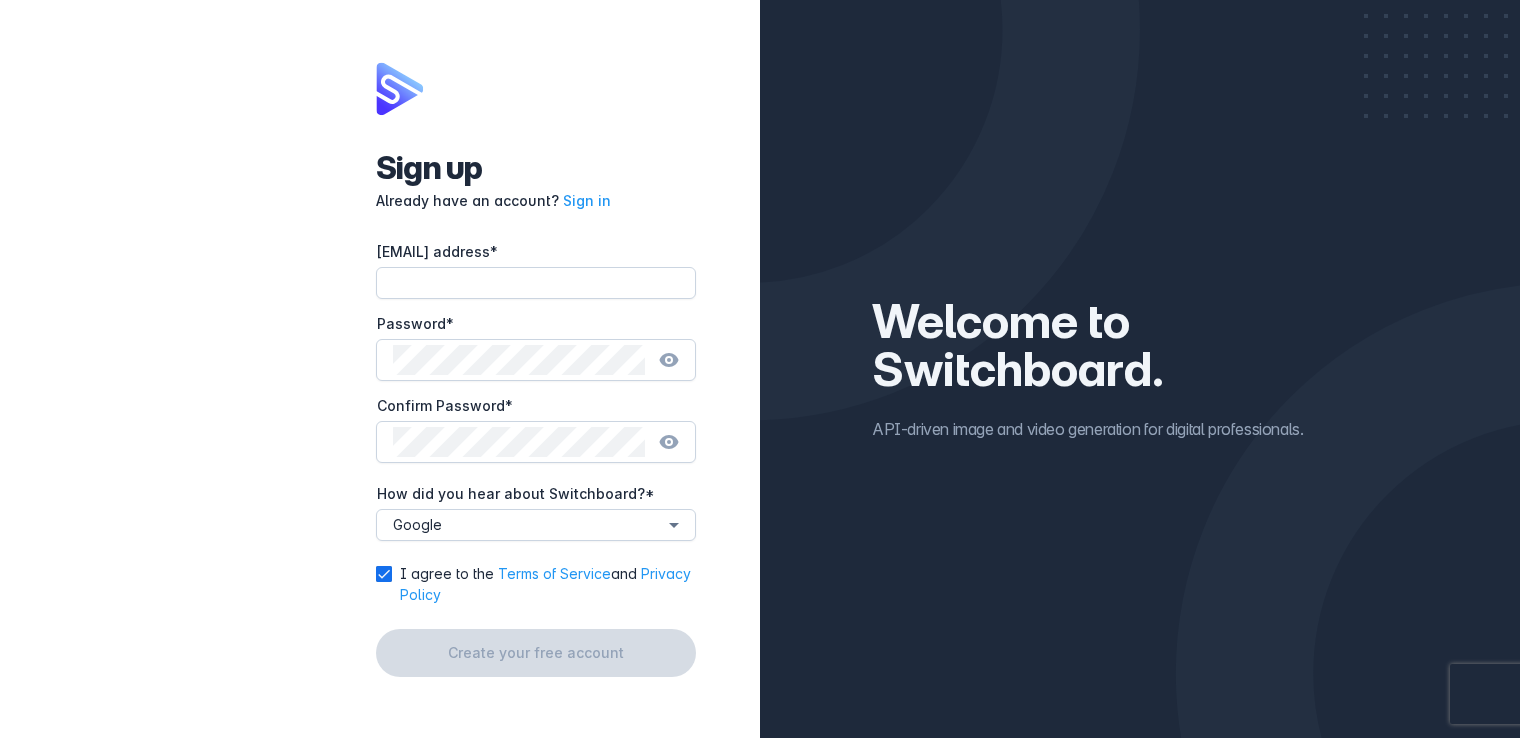 scroll, scrollTop: 4, scrollLeft: 0, axis: vertical 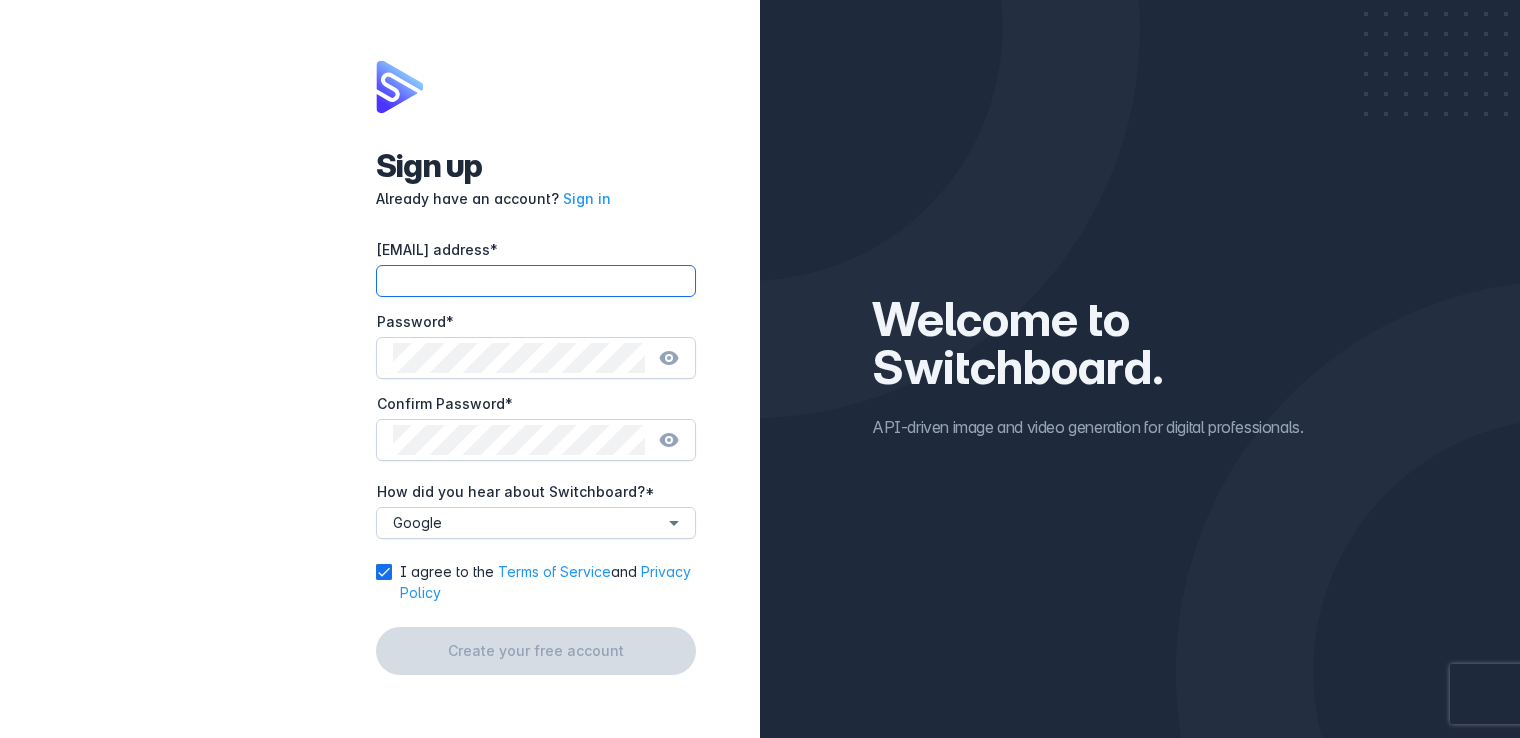 click on "Email address  *" at bounding box center (536, 281) 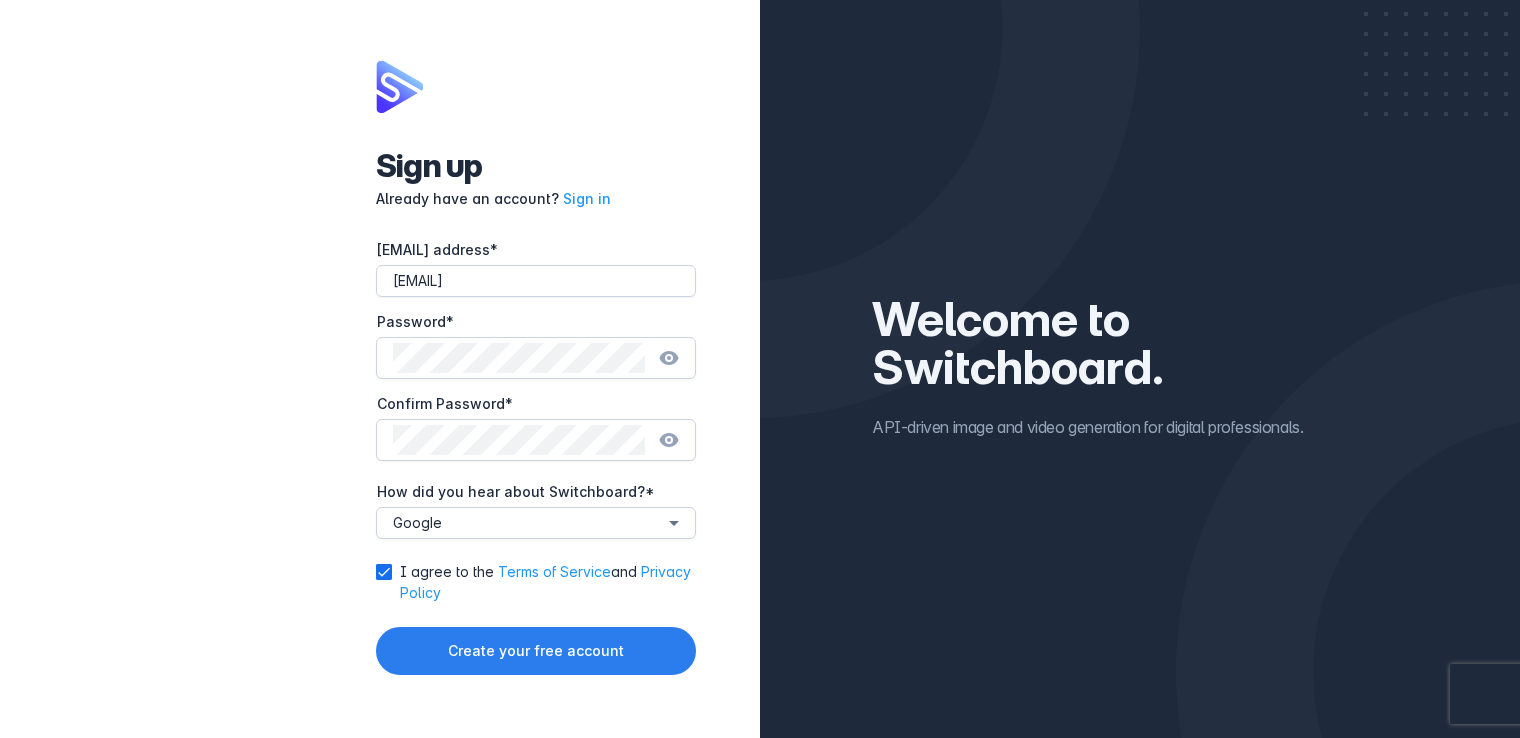 click on "Create your free account" at bounding box center [536, 651] 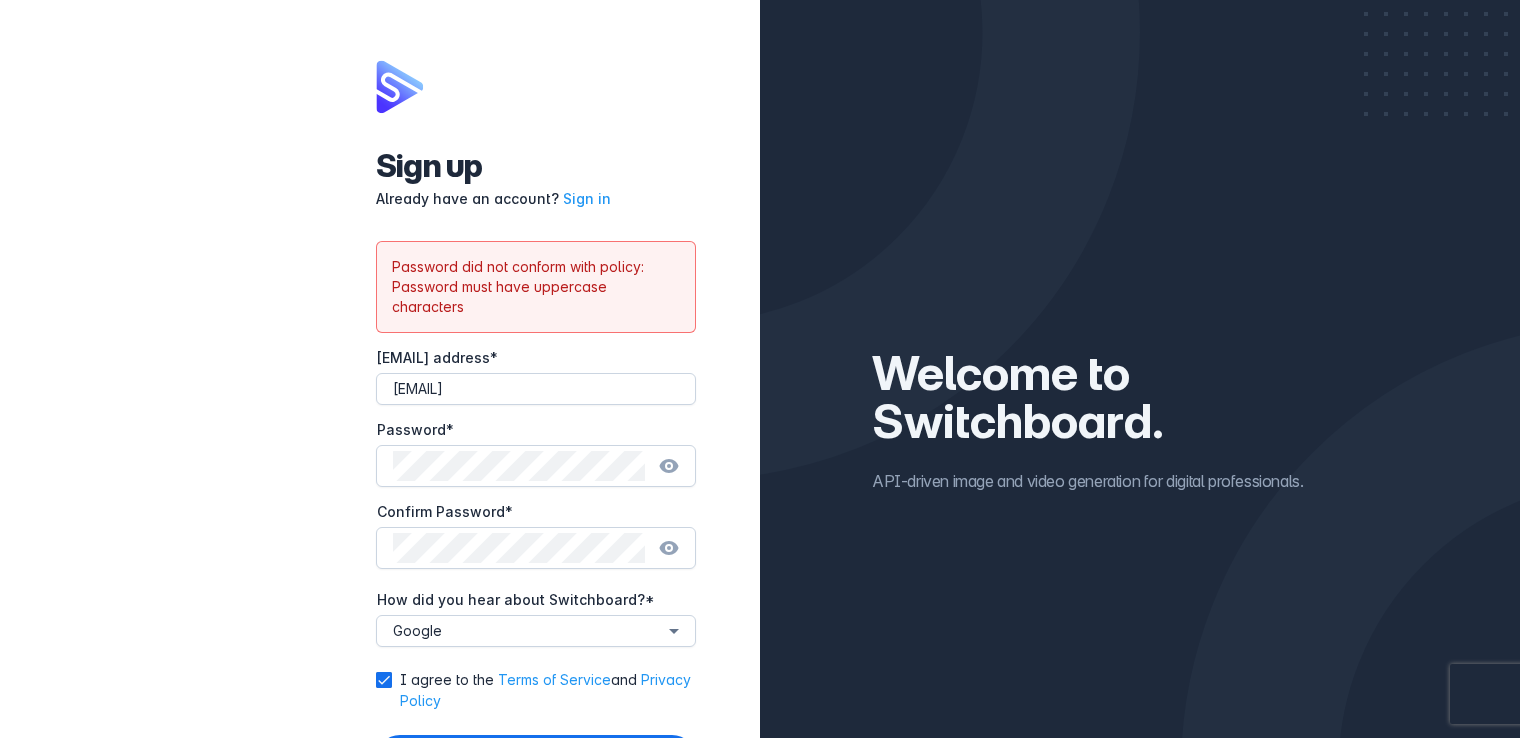 click on "[EMAIL]" at bounding box center [536, 389] 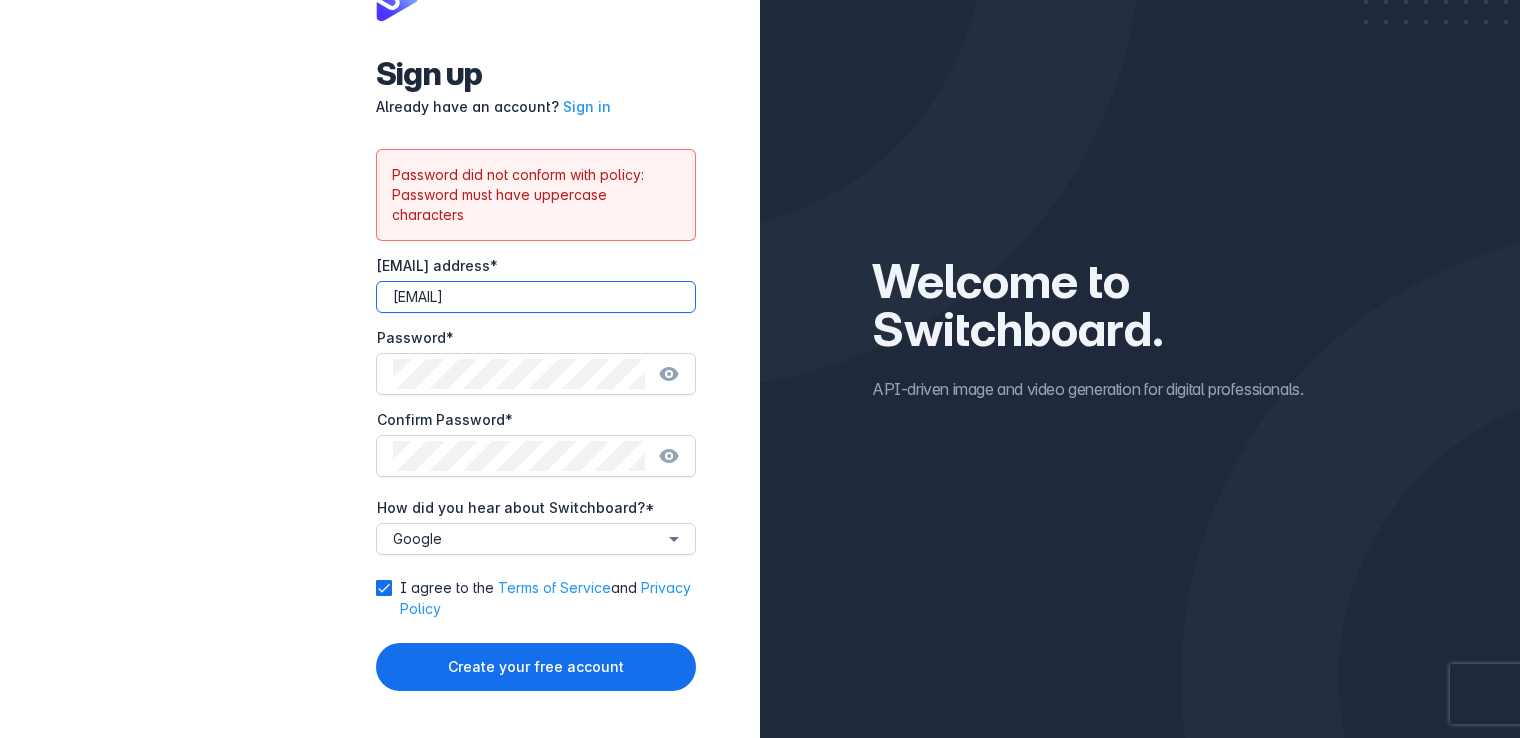 scroll, scrollTop: 112, scrollLeft: 0, axis: vertical 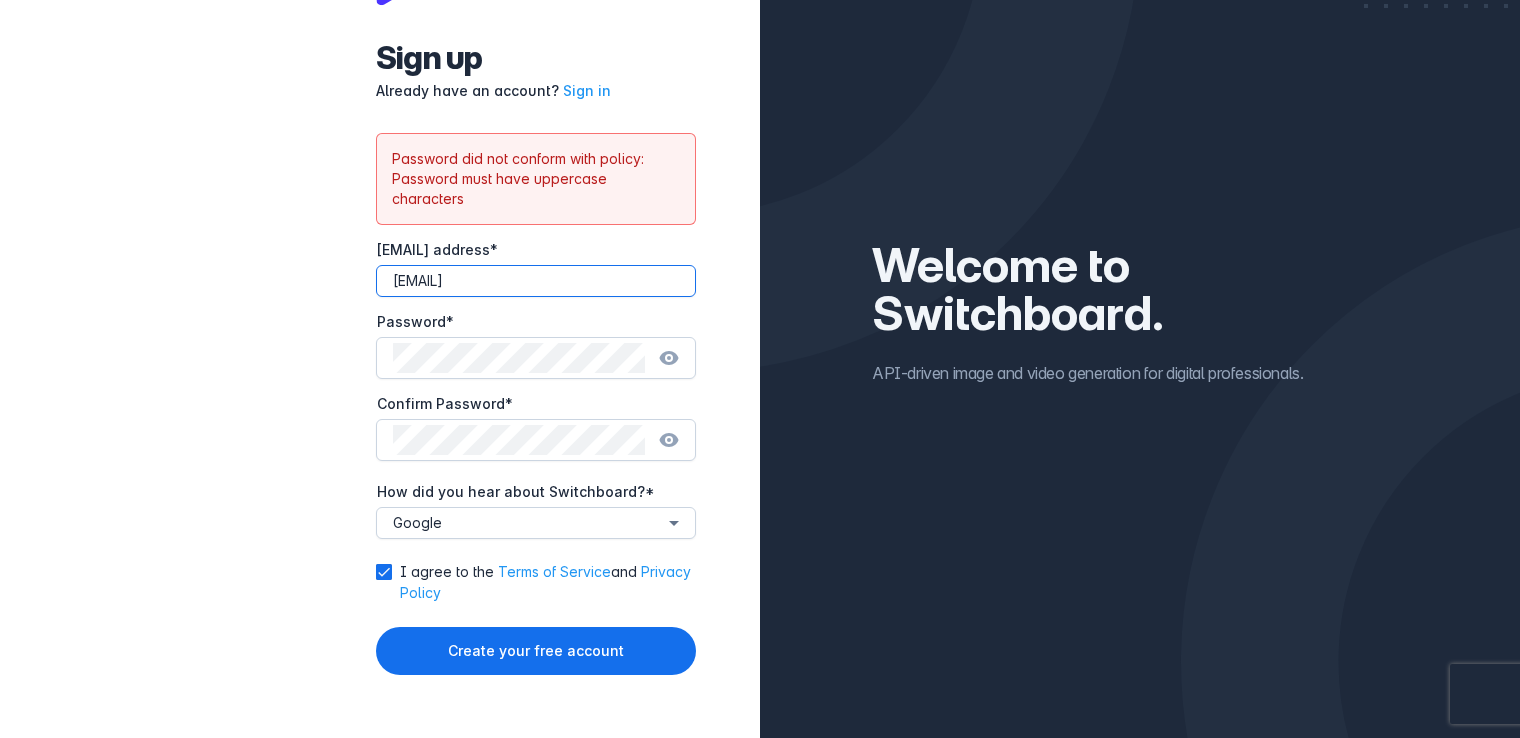 click on "Choose one... Google Facebook Twitter LinkedIn AppSumo FutureTools [BRAND] Word of mouth Comparison site Other search engine Other" at bounding box center (536, 523) 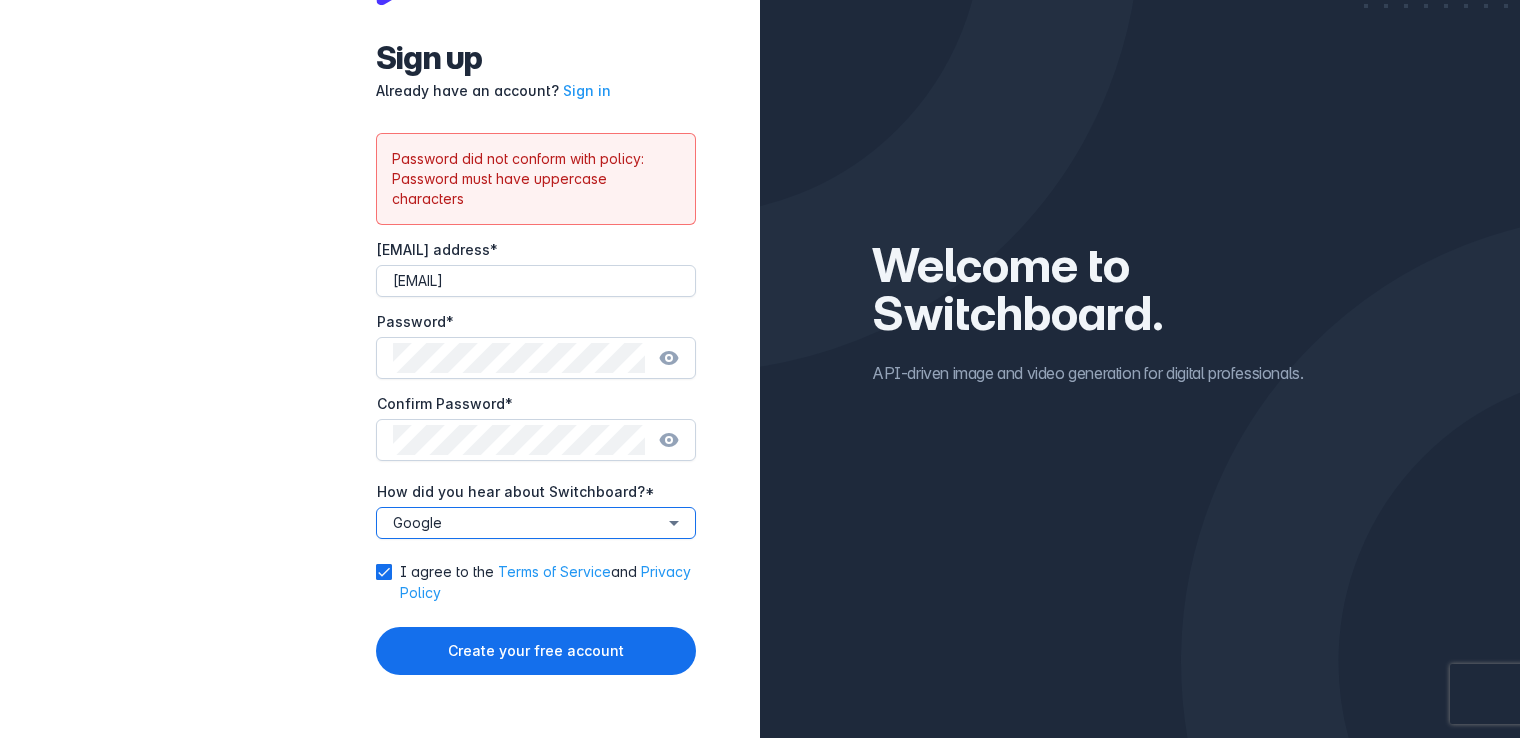 select on "google" 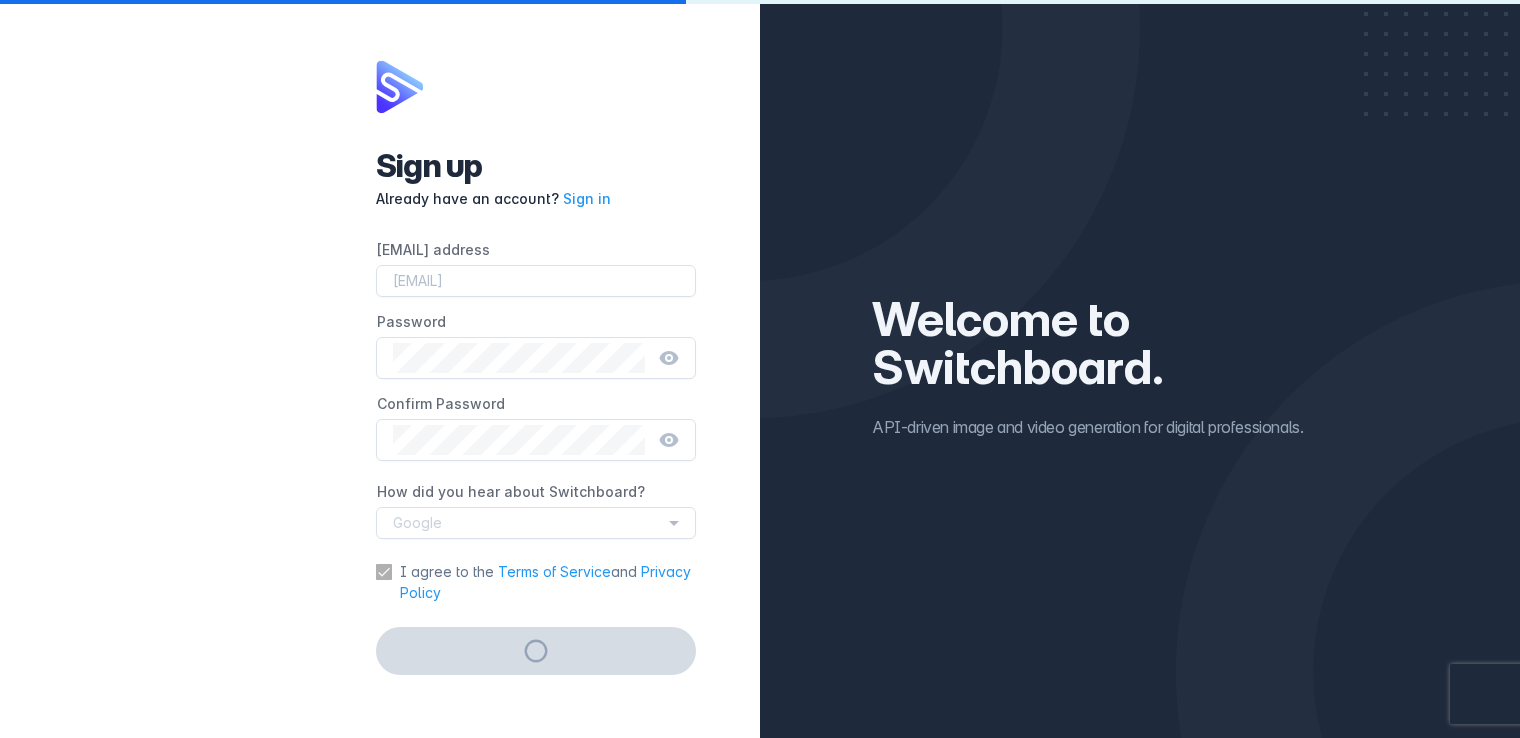 scroll, scrollTop: 112, scrollLeft: 0, axis: vertical 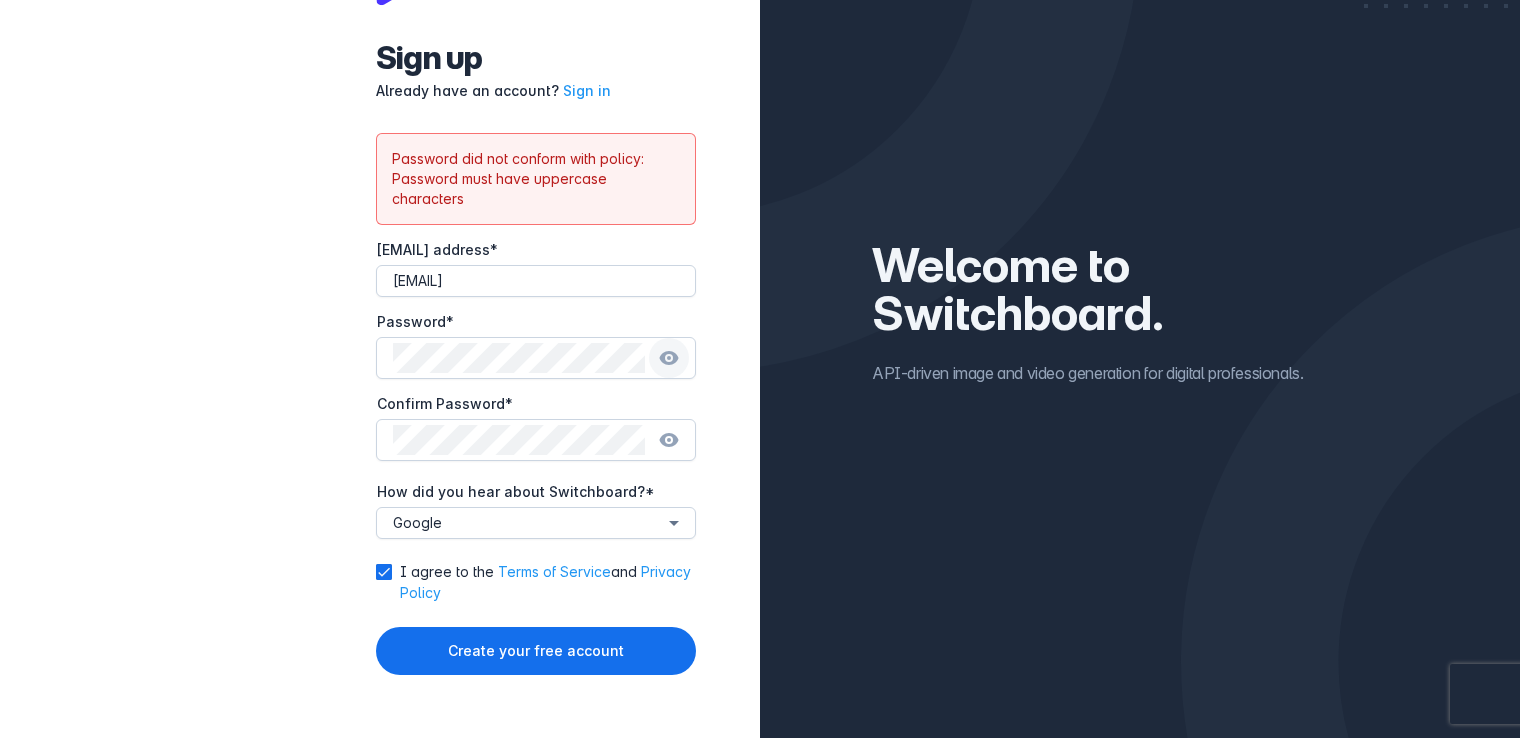 click at bounding box center (668, 358) 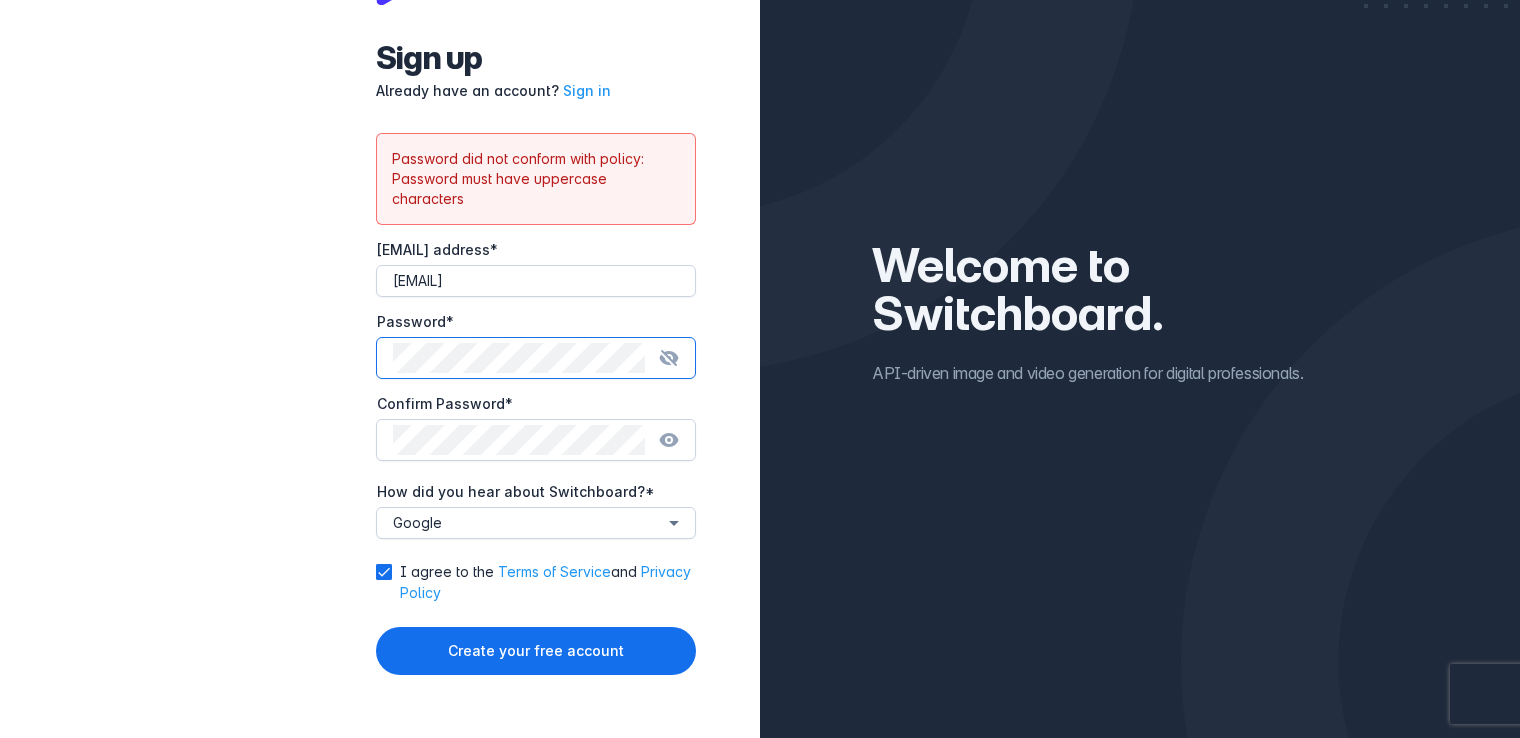 click at bounding box center [670, 358] 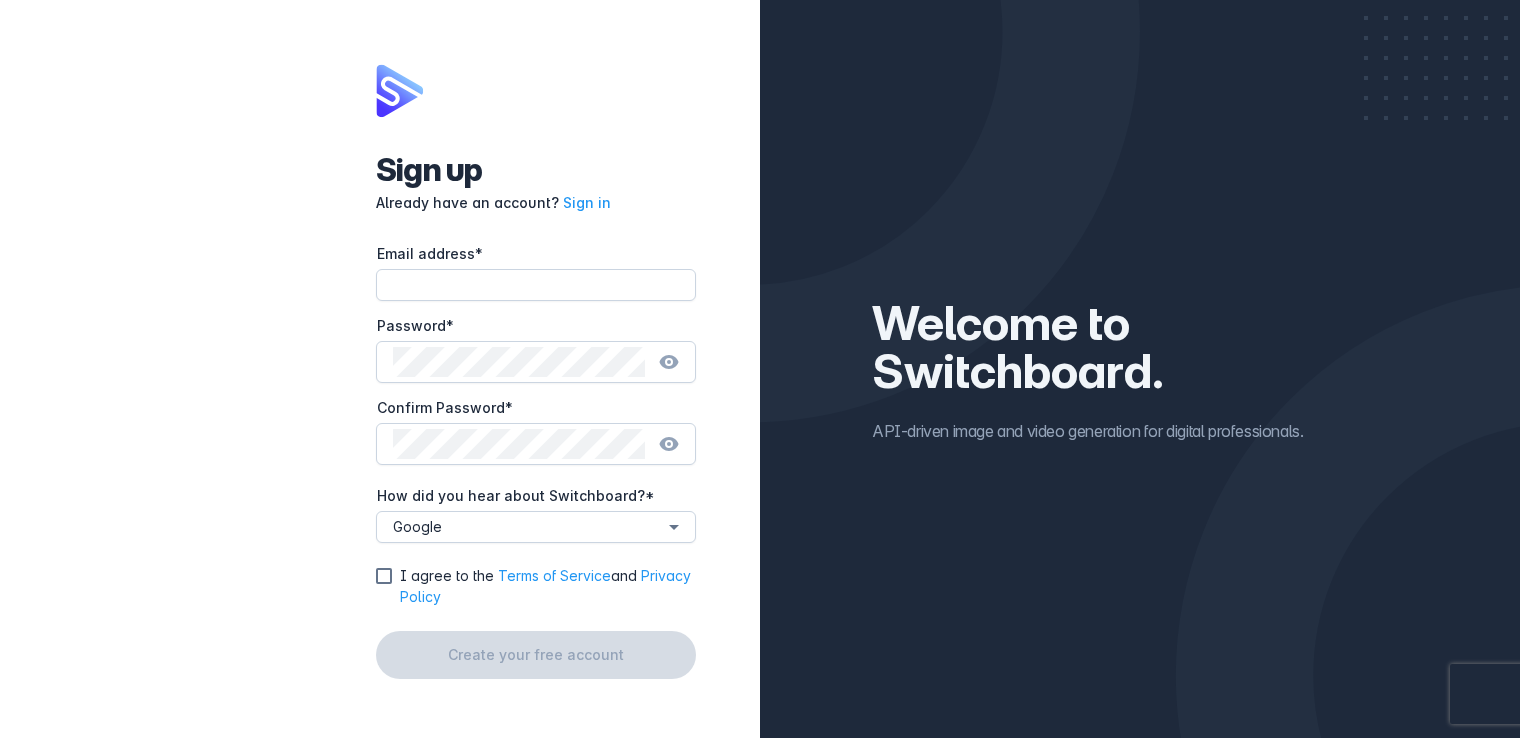 scroll, scrollTop: 0, scrollLeft: 0, axis: both 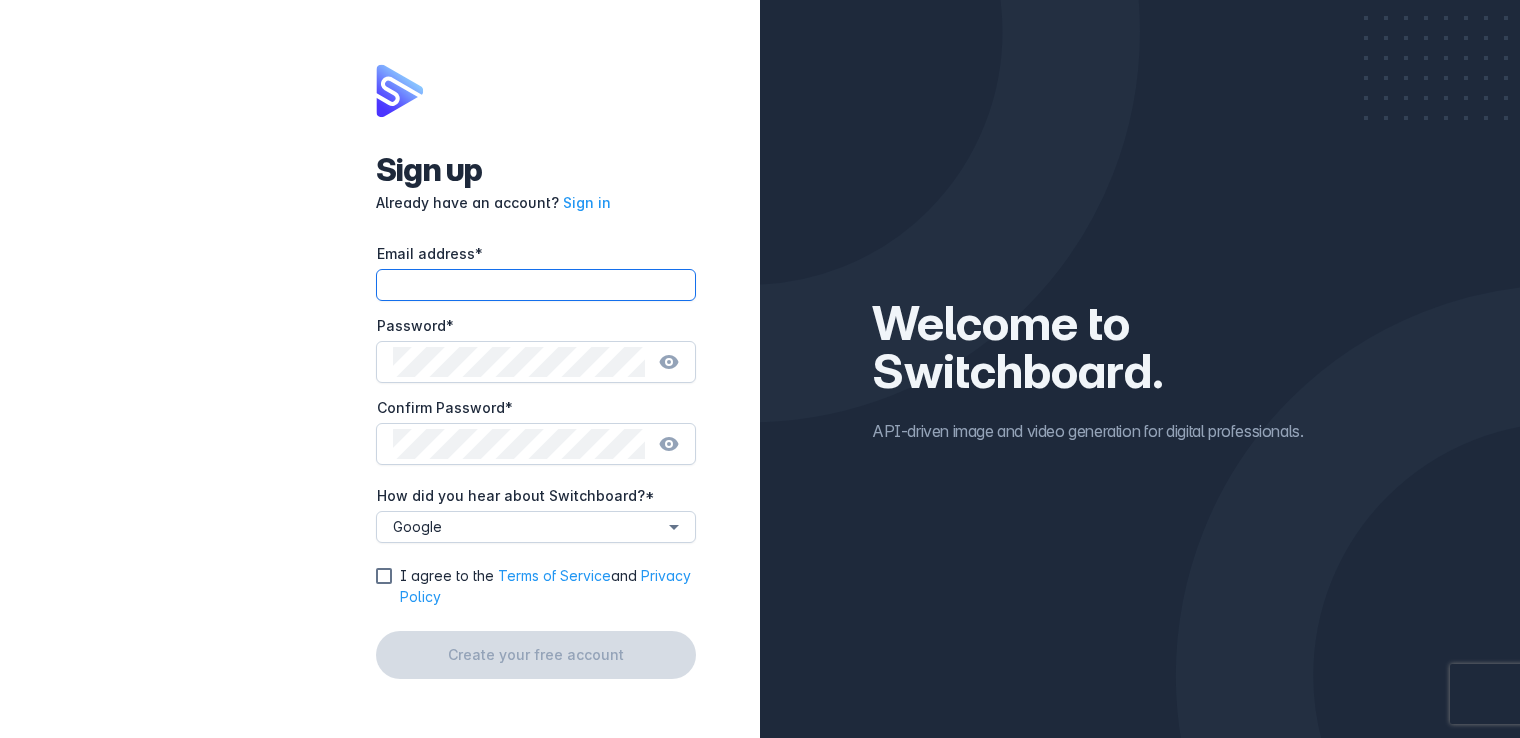 type on "[EMAIL]" 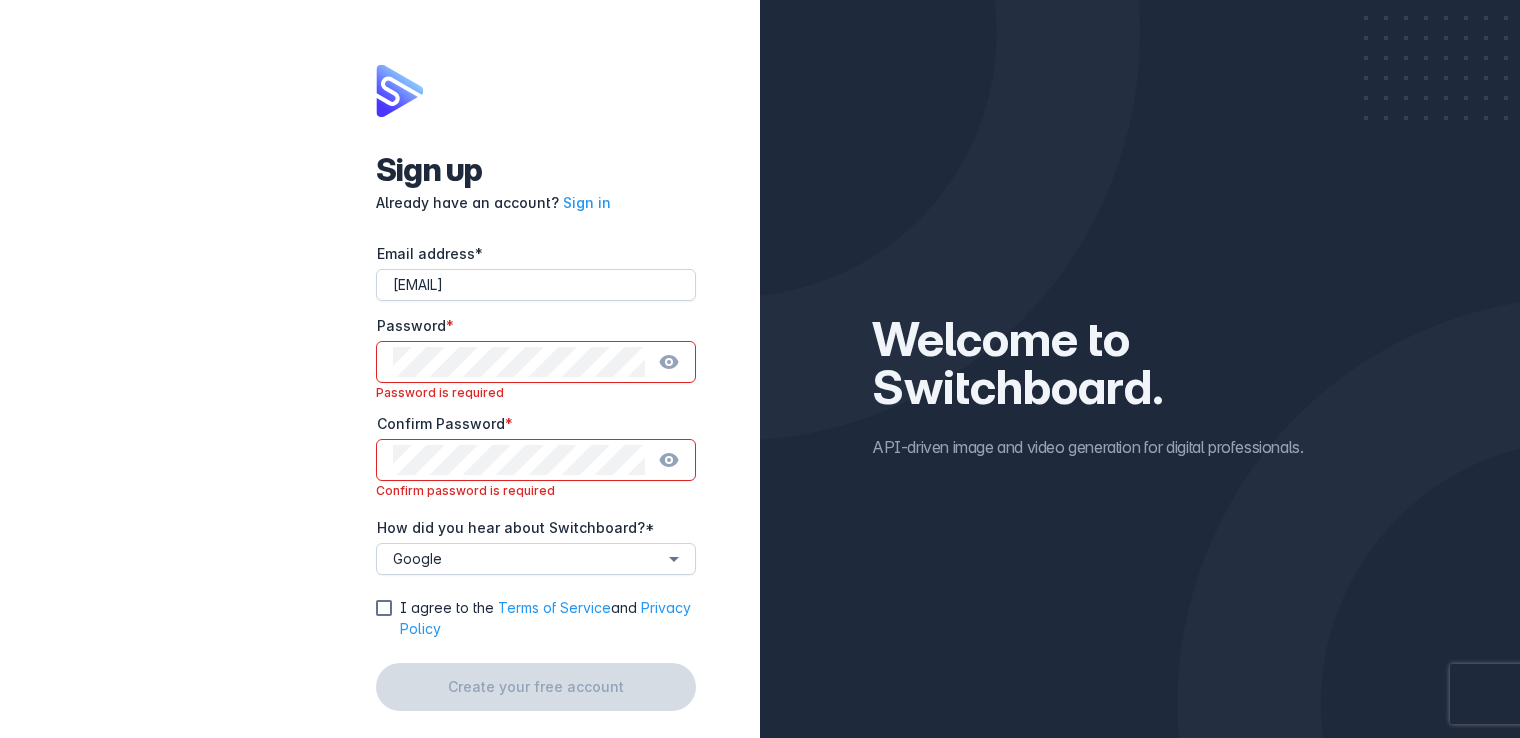 click at bounding box center (668, 362) 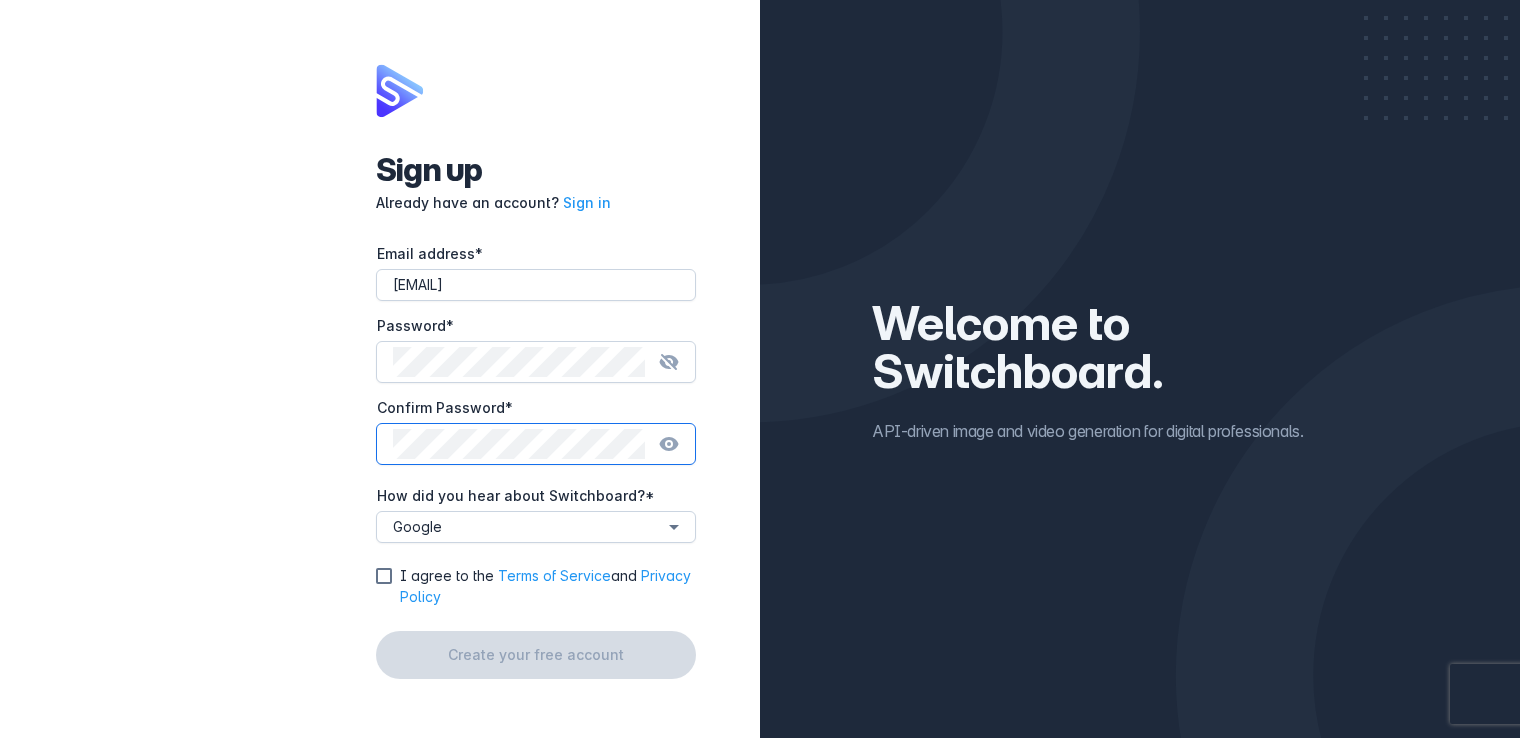 click on "Choose one... Google Facebook Twitter LinkedIn AppSumo FutureTools [BRAND] Word of mouth Comparison site Other search engine Other" at bounding box center (536, 527) 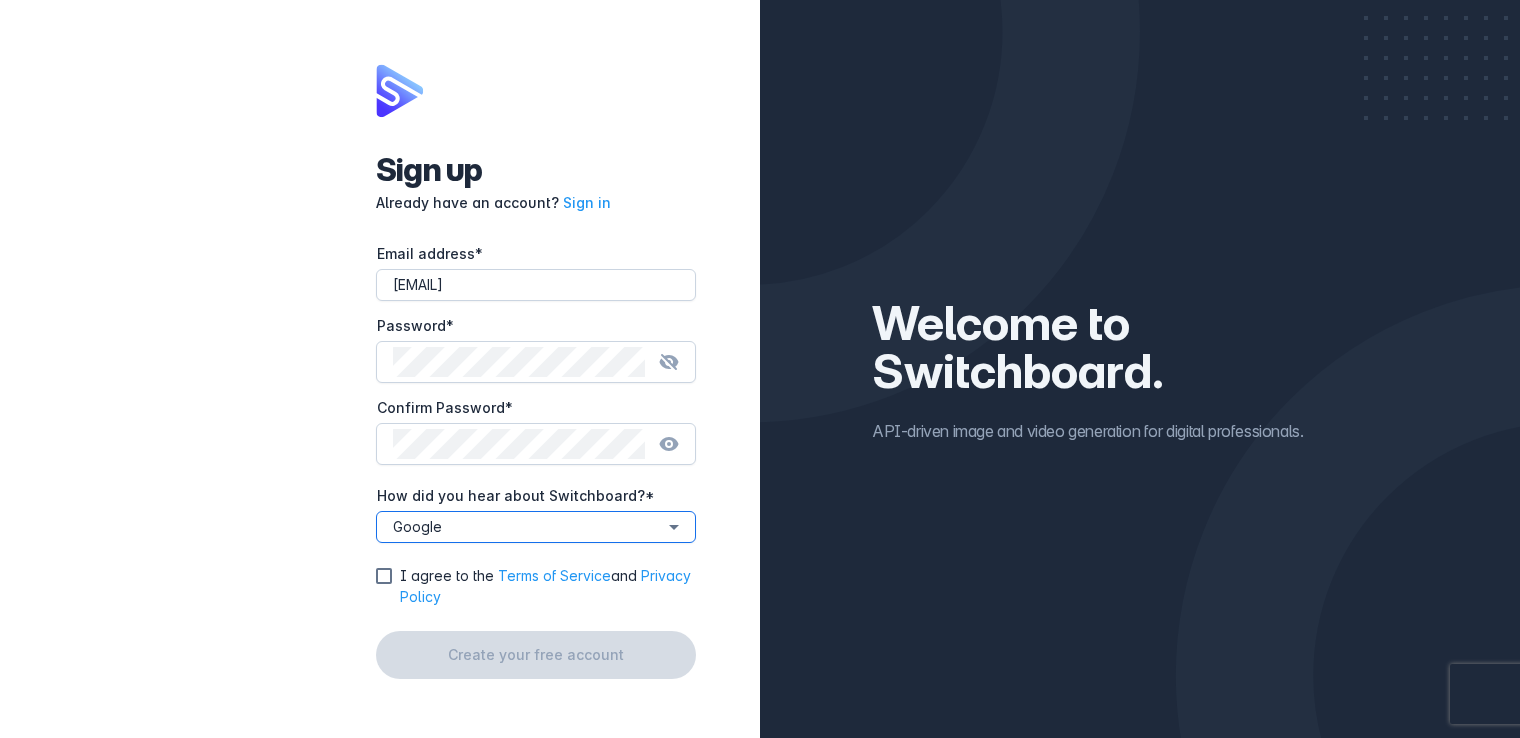 select on "google" 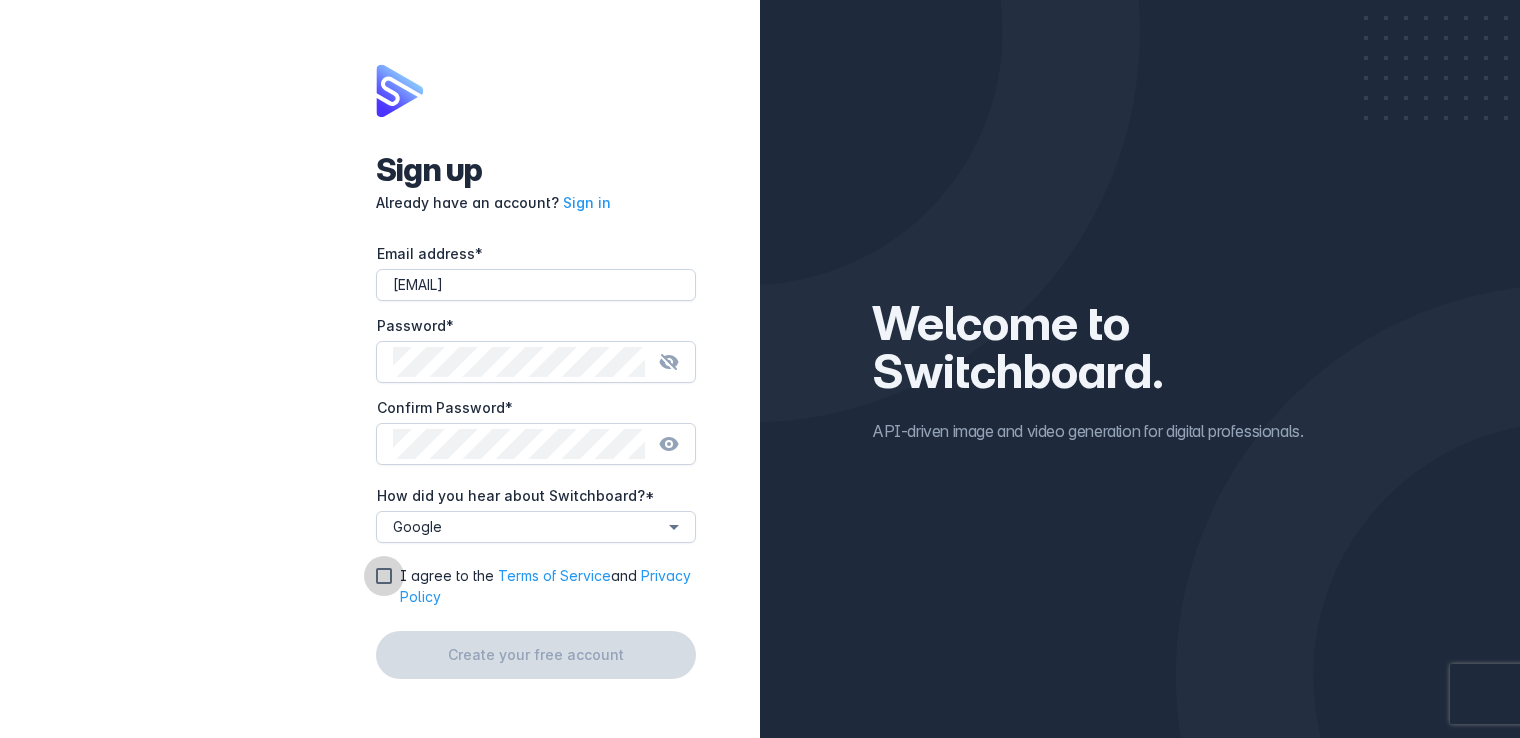 click at bounding box center (384, 576) 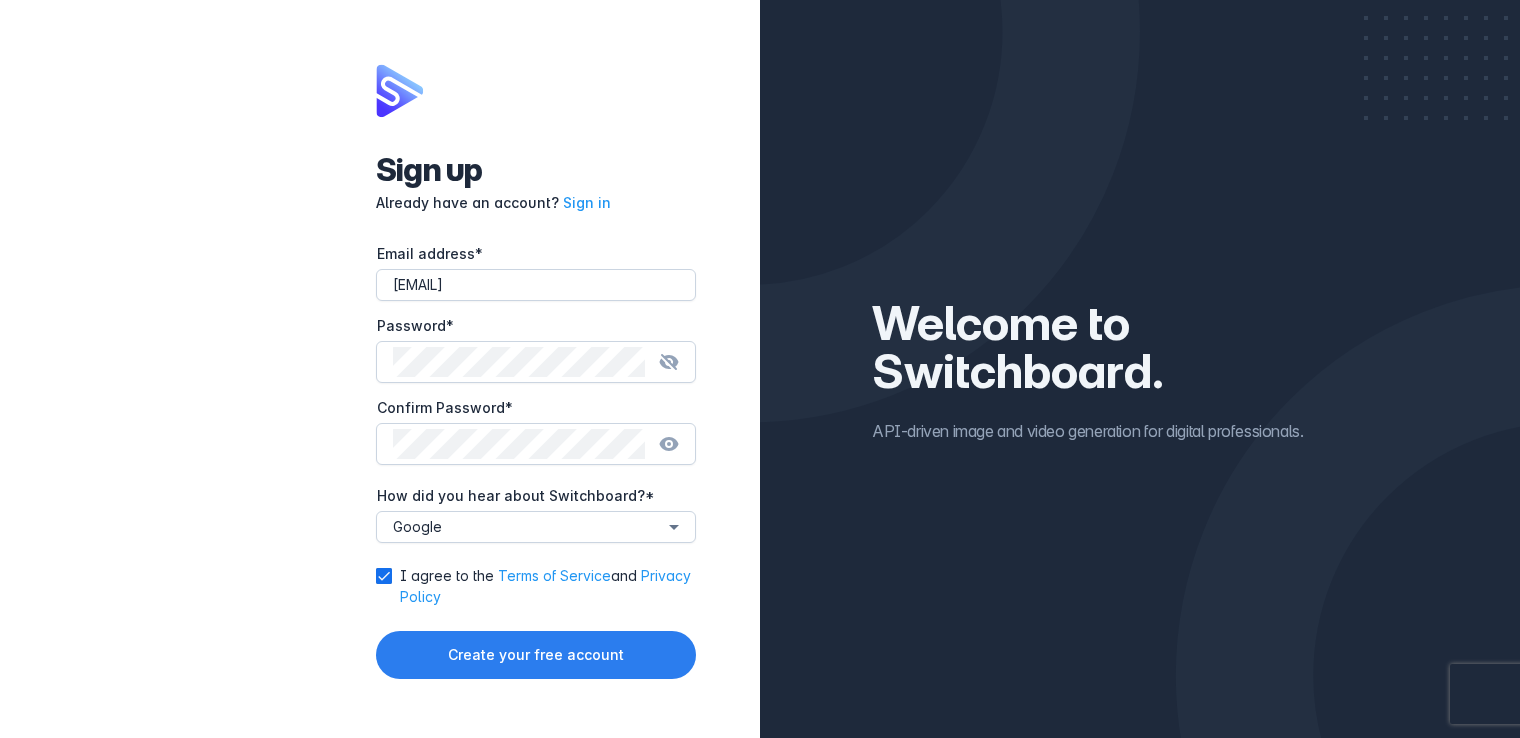 click on "Create your free account" at bounding box center (536, 655) 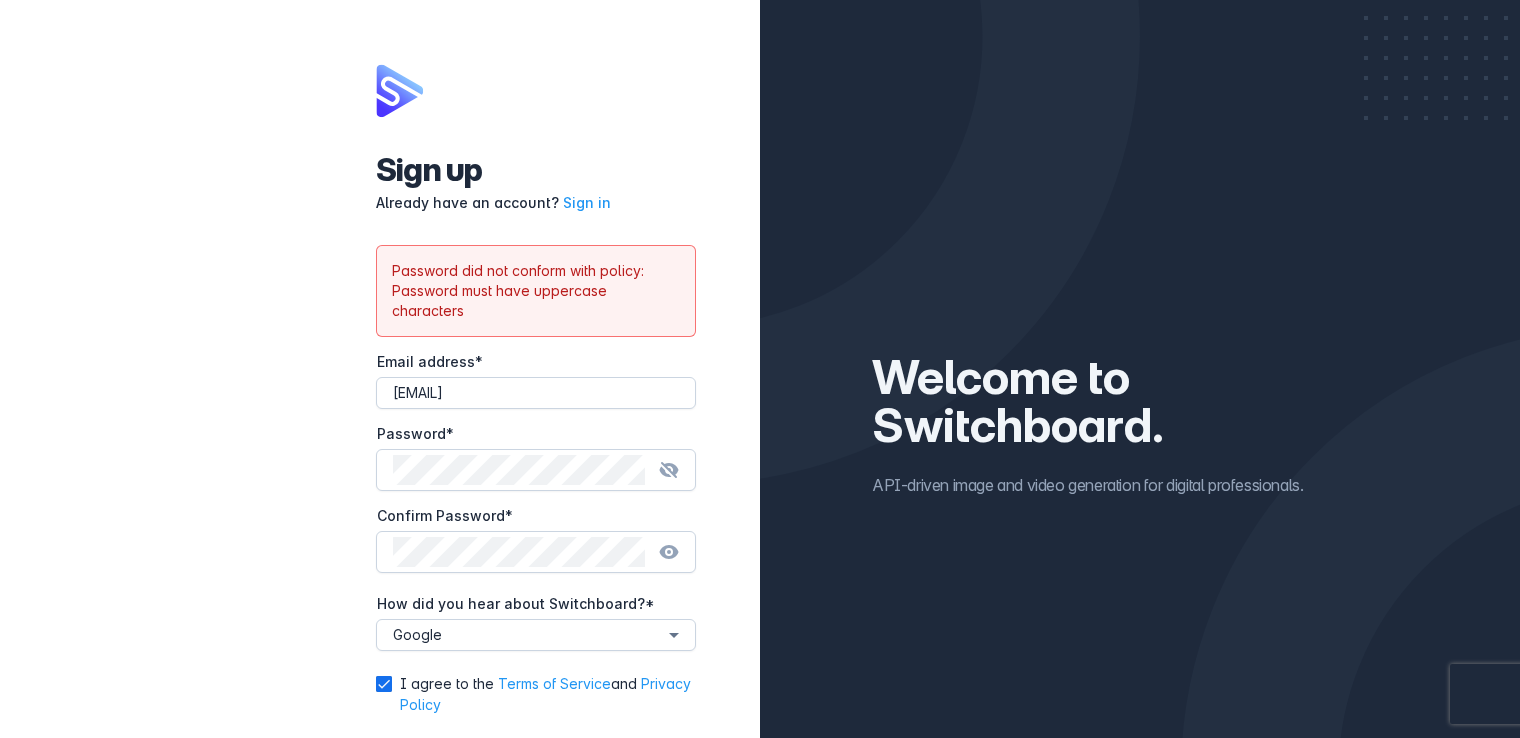 drag, startPoint x: 459, startPoint y: 309, endPoint x: 388, endPoint y: 266, distance: 83.00603 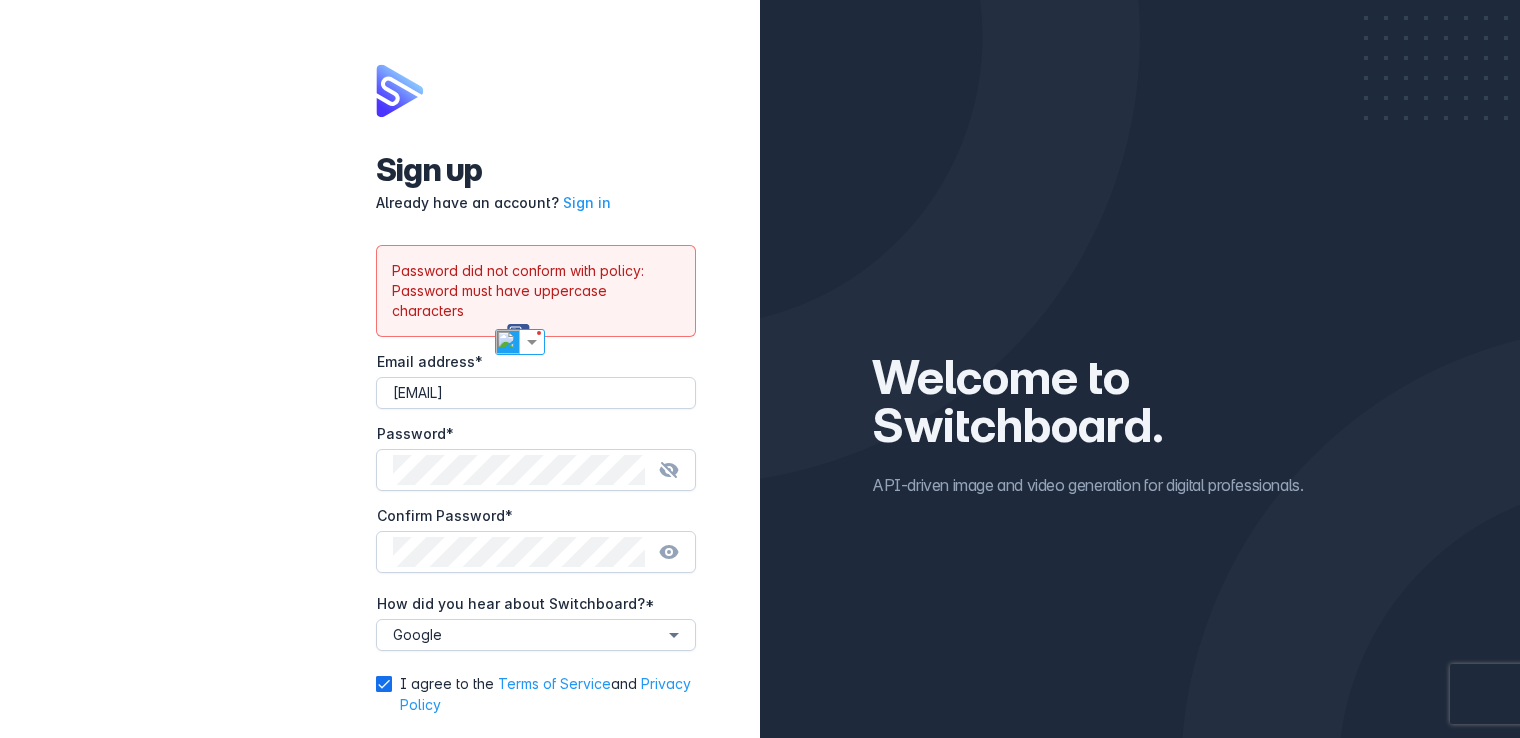 click at bounding box center [669, 552] 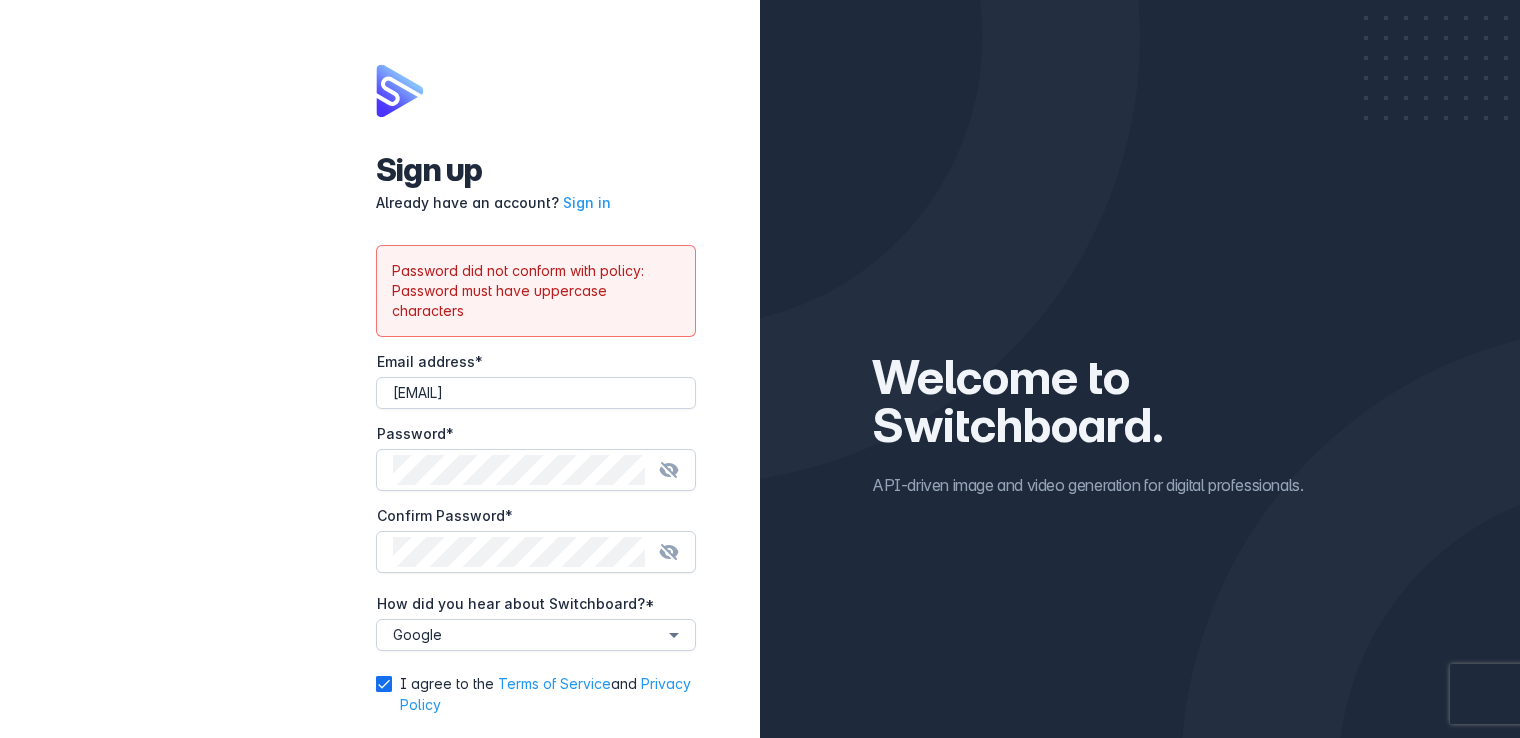 drag, startPoint x: 469, startPoint y: 313, endPoint x: 368, endPoint y: 254, distance: 116.970085 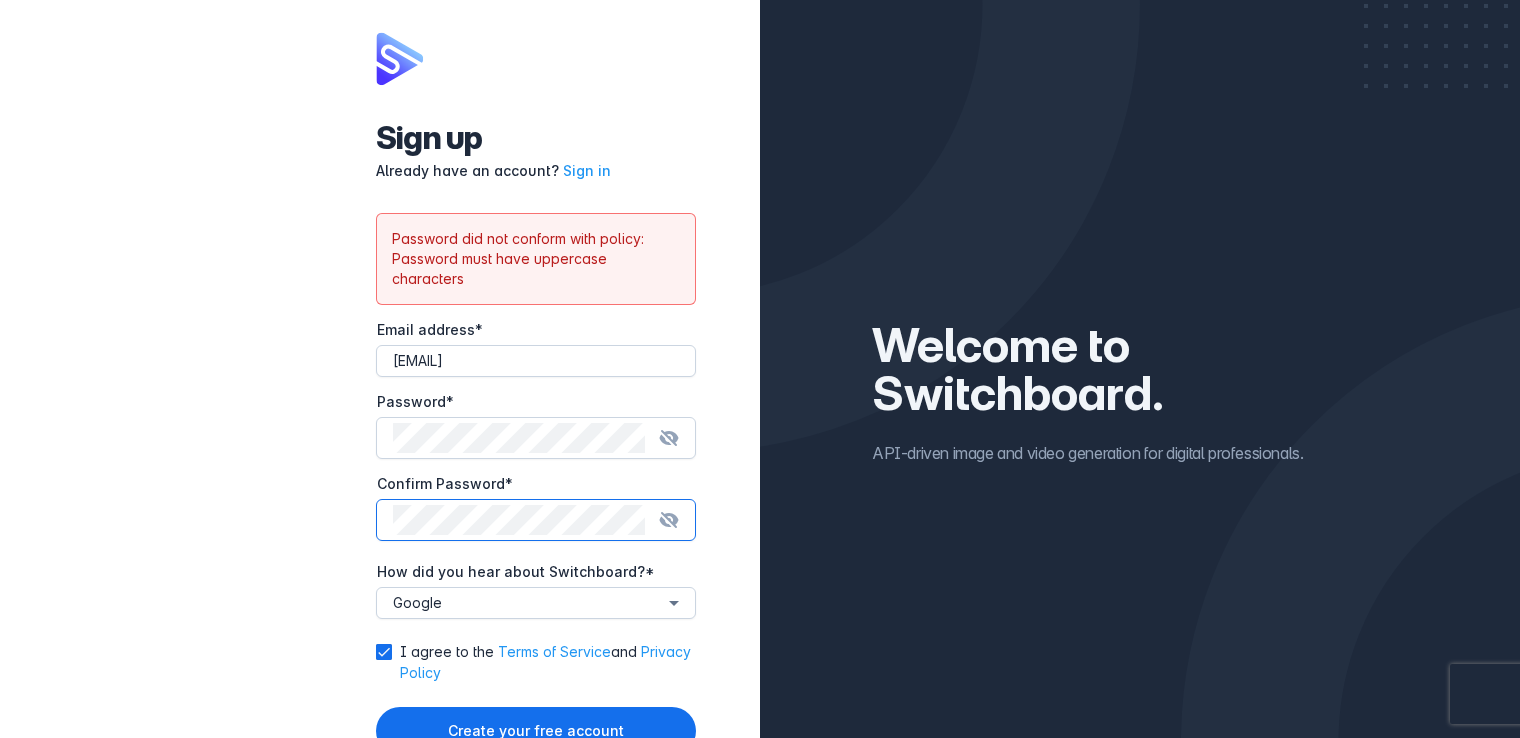 scroll, scrollTop: 112, scrollLeft: 0, axis: vertical 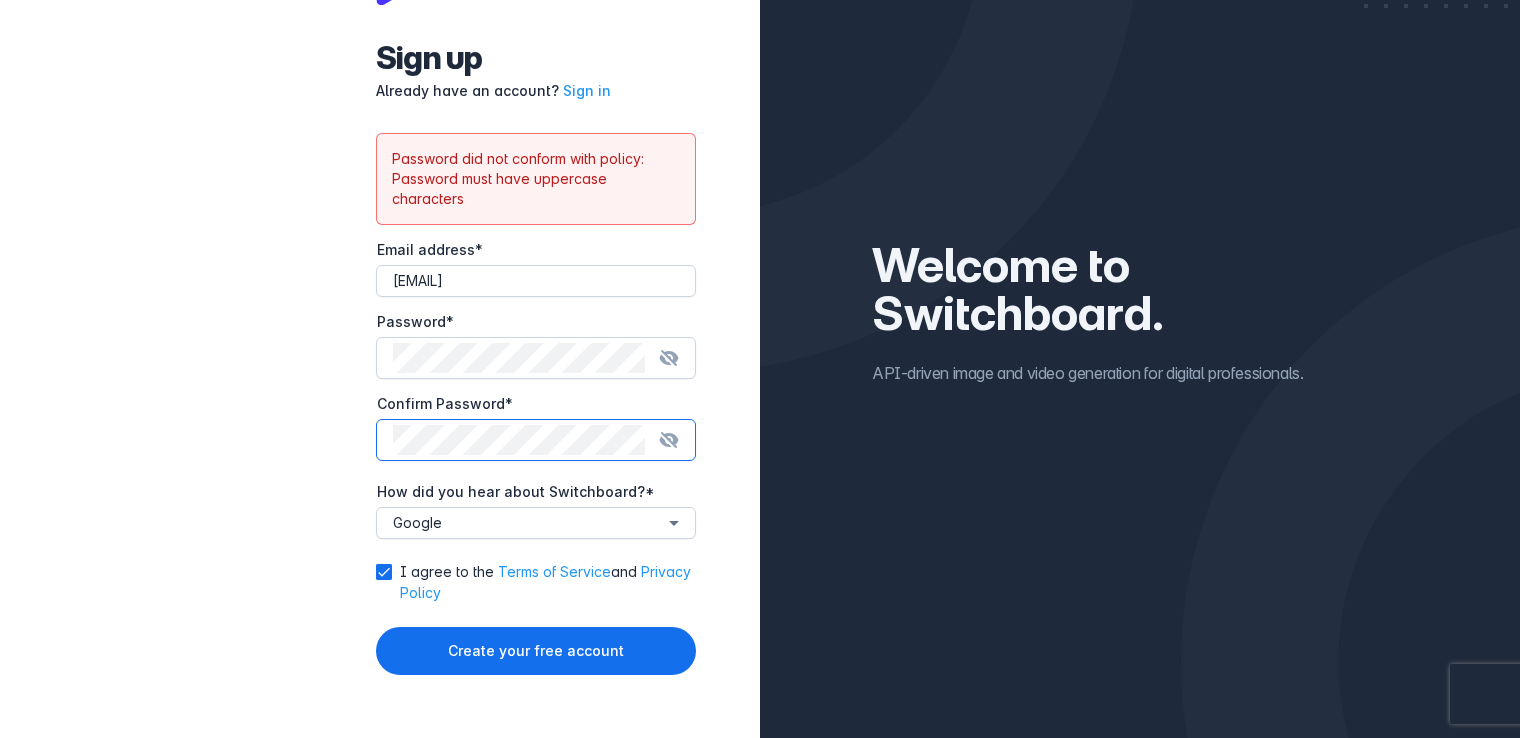 click on "Create your free account" at bounding box center (536, 651) 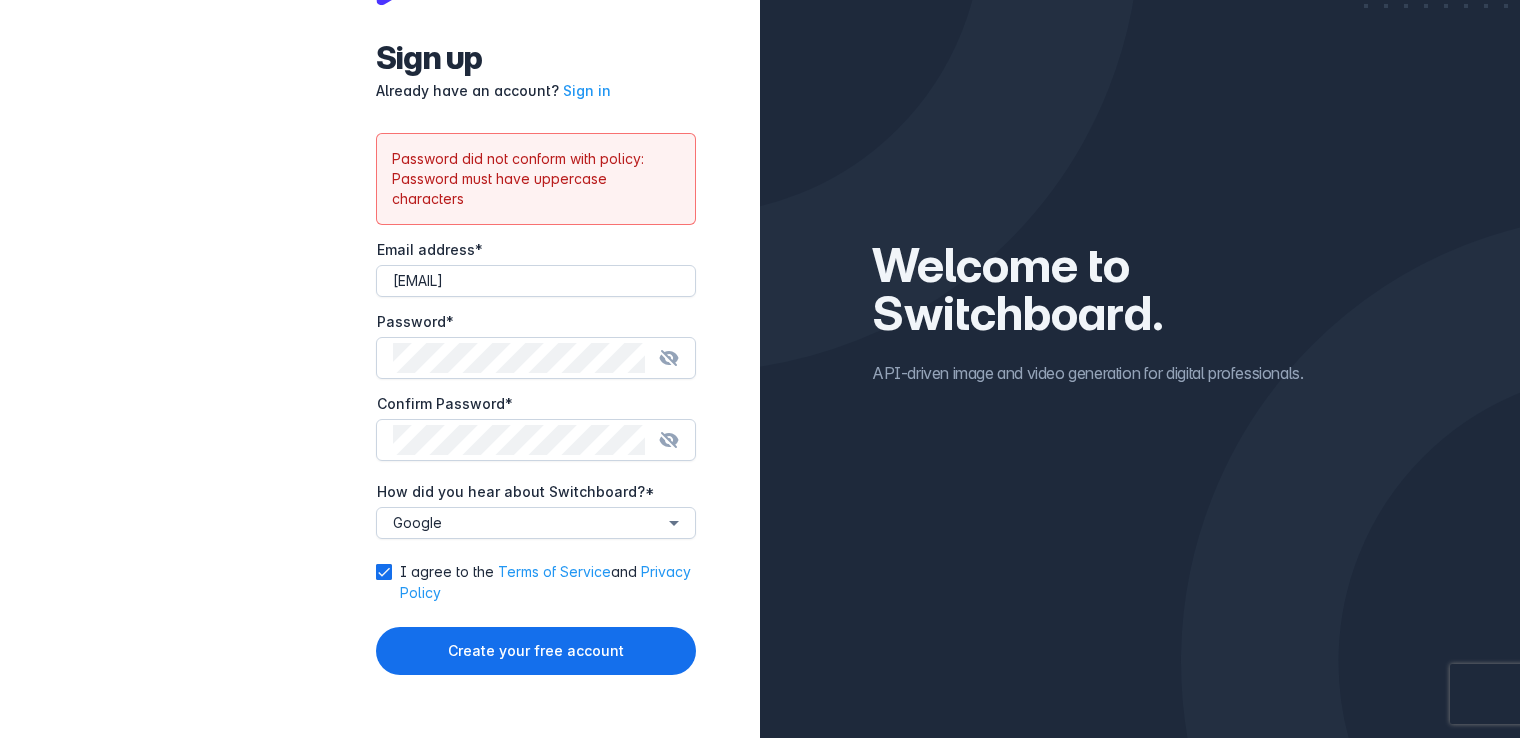 scroll, scrollTop: 4, scrollLeft: 0, axis: vertical 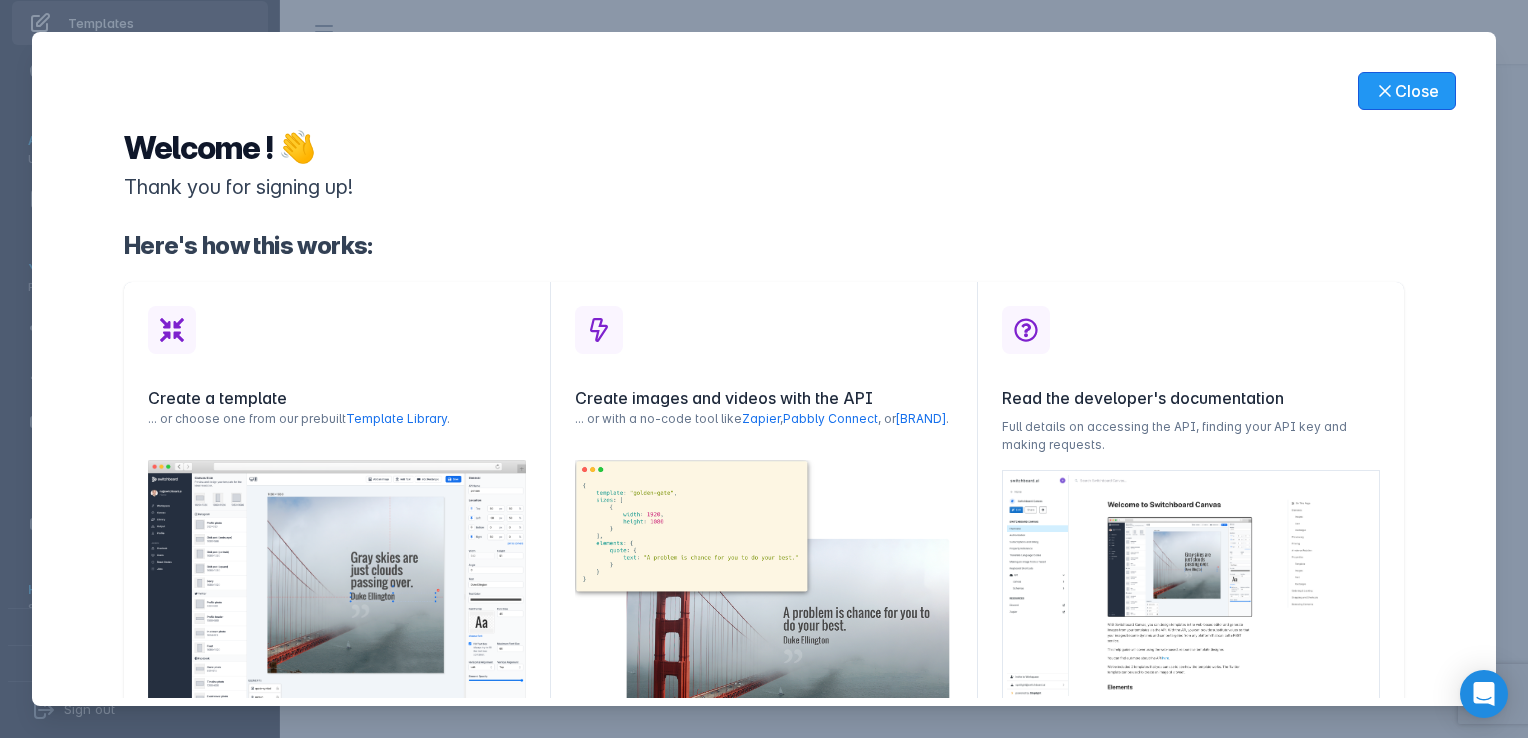 click on "Close" at bounding box center (1407, 91) 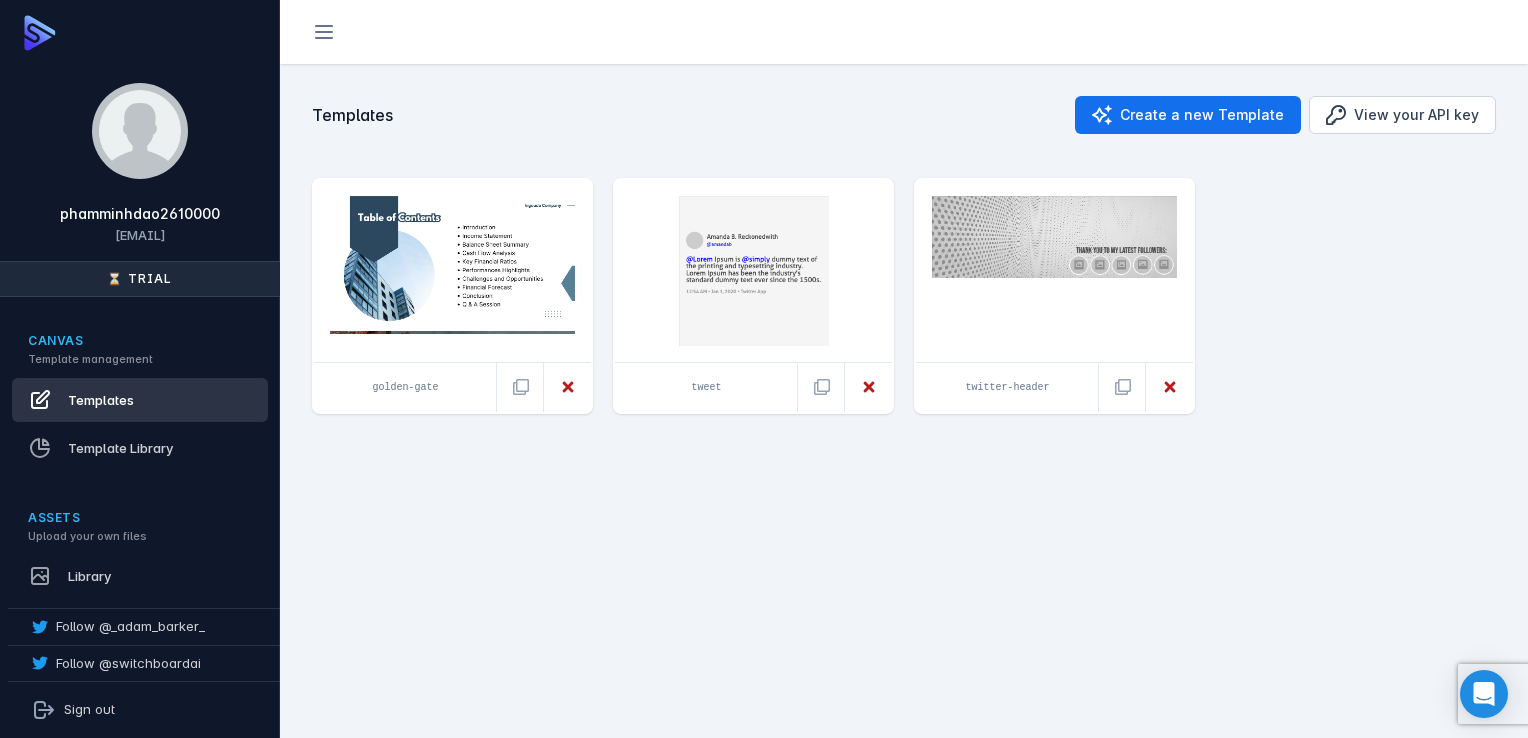 scroll, scrollTop: 0, scrollLeft: 0, axis: both 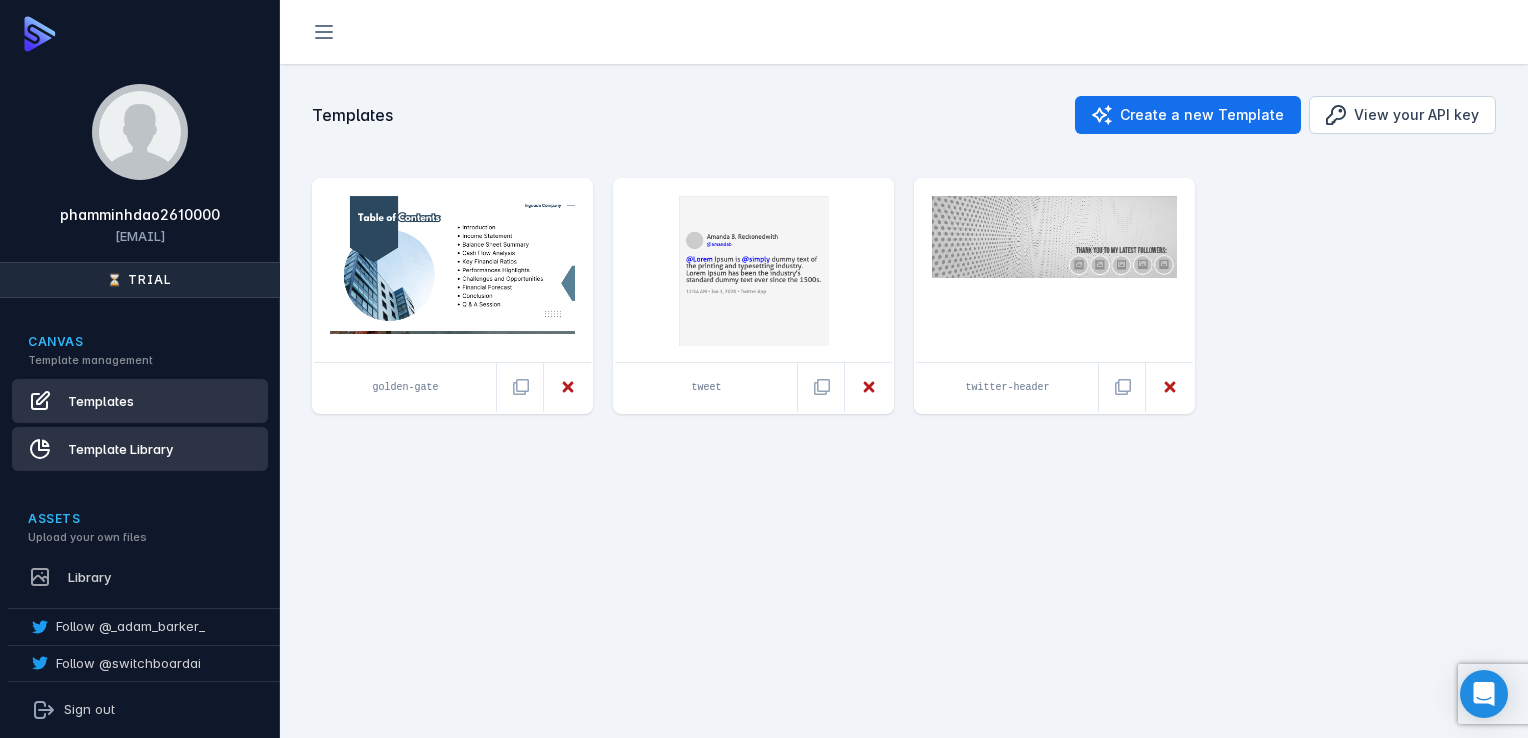 click on "Template Library" at bounding box center (140, 449) 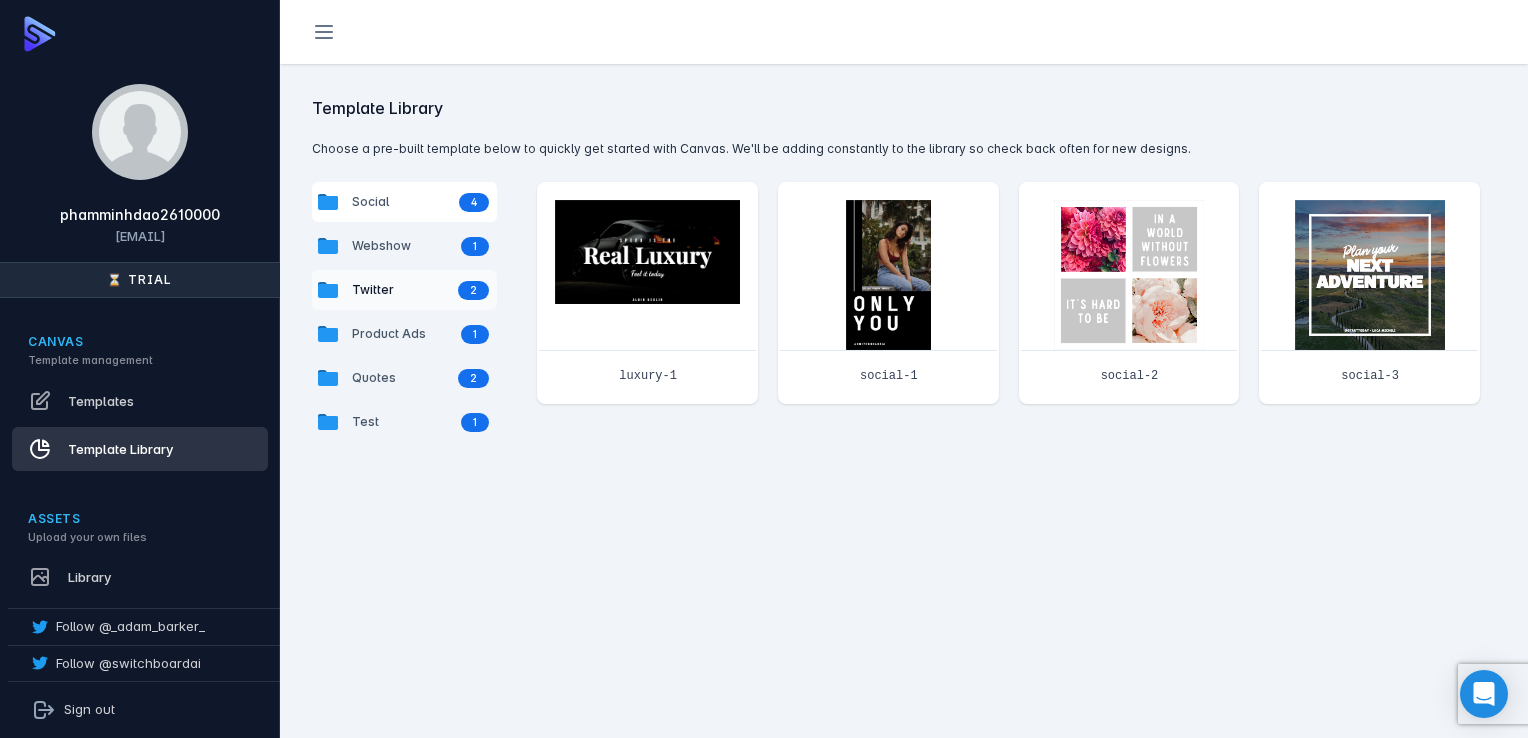 click on "Twitter" at bounding box center (399, 202) 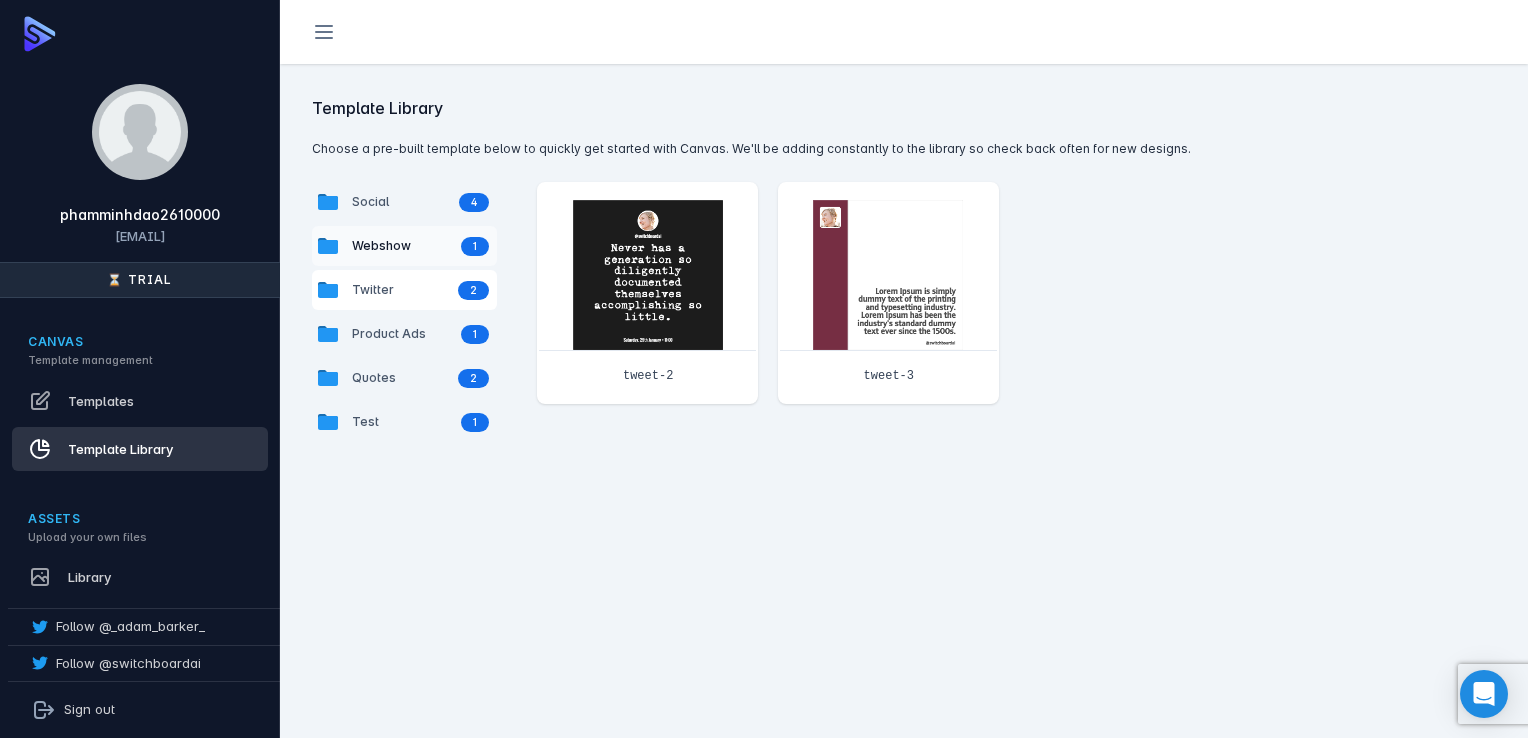 click on "Webshow   1" at bounding box center [404, 246] 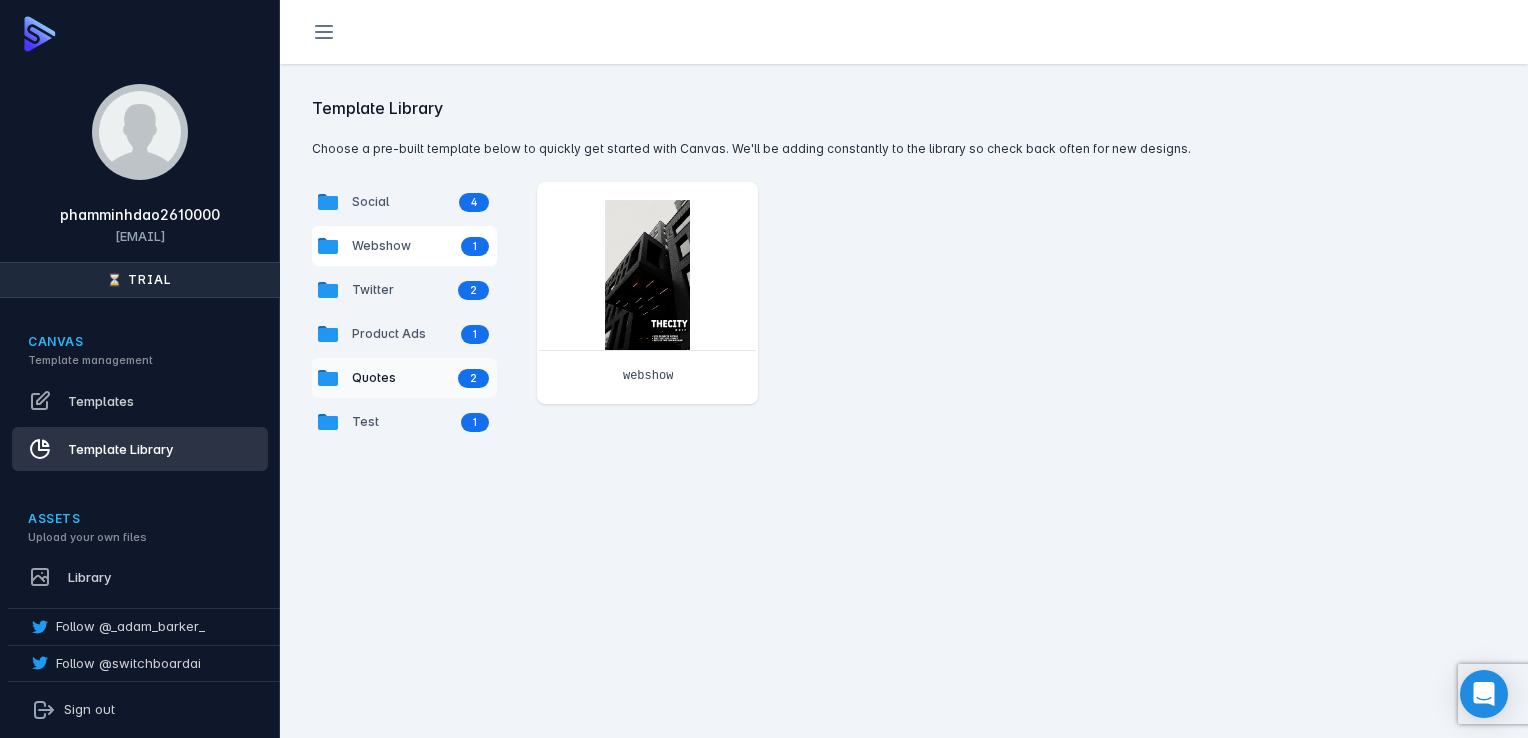 click on "Quotes   2" at bounding box center [404, 378] 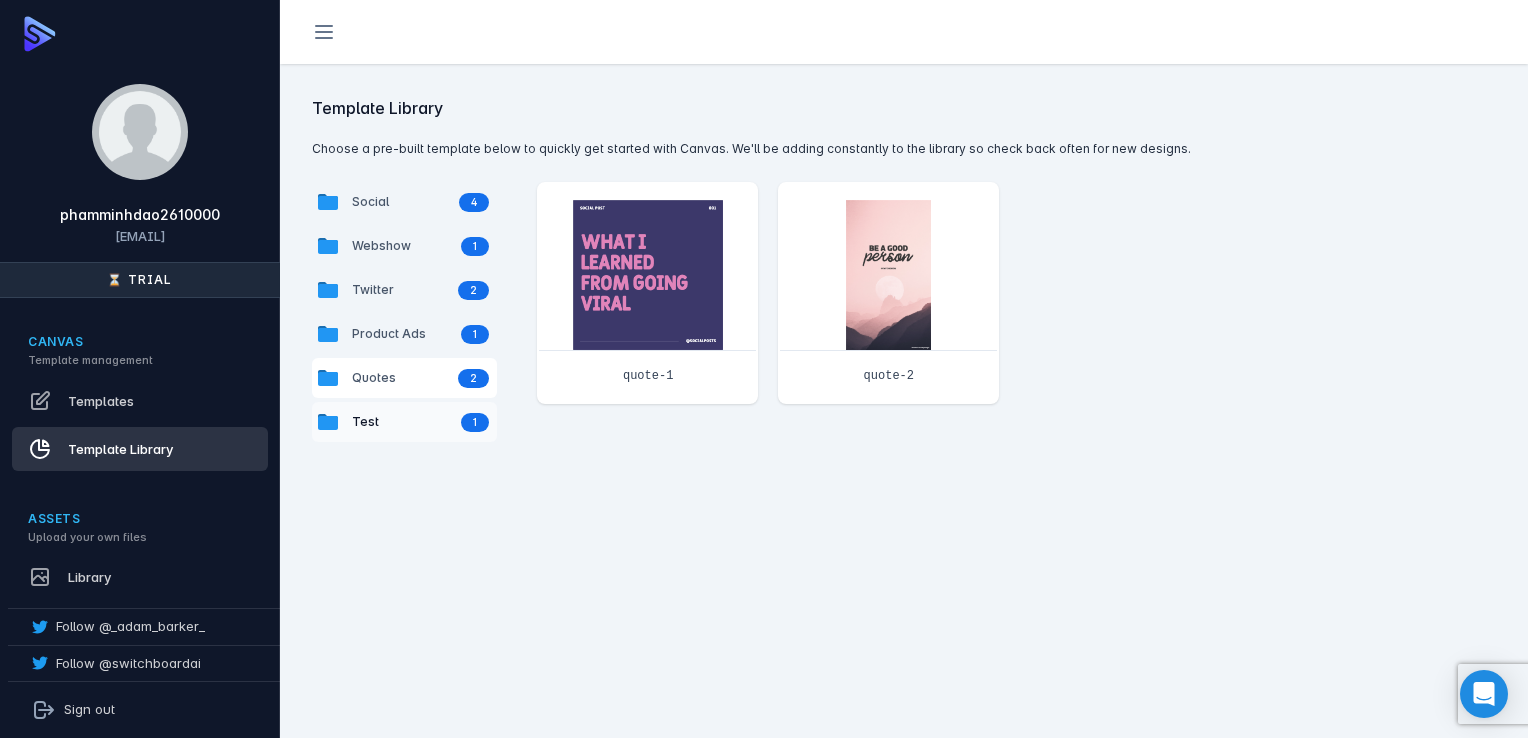 click on "Test" at bounding box center (399, 202) 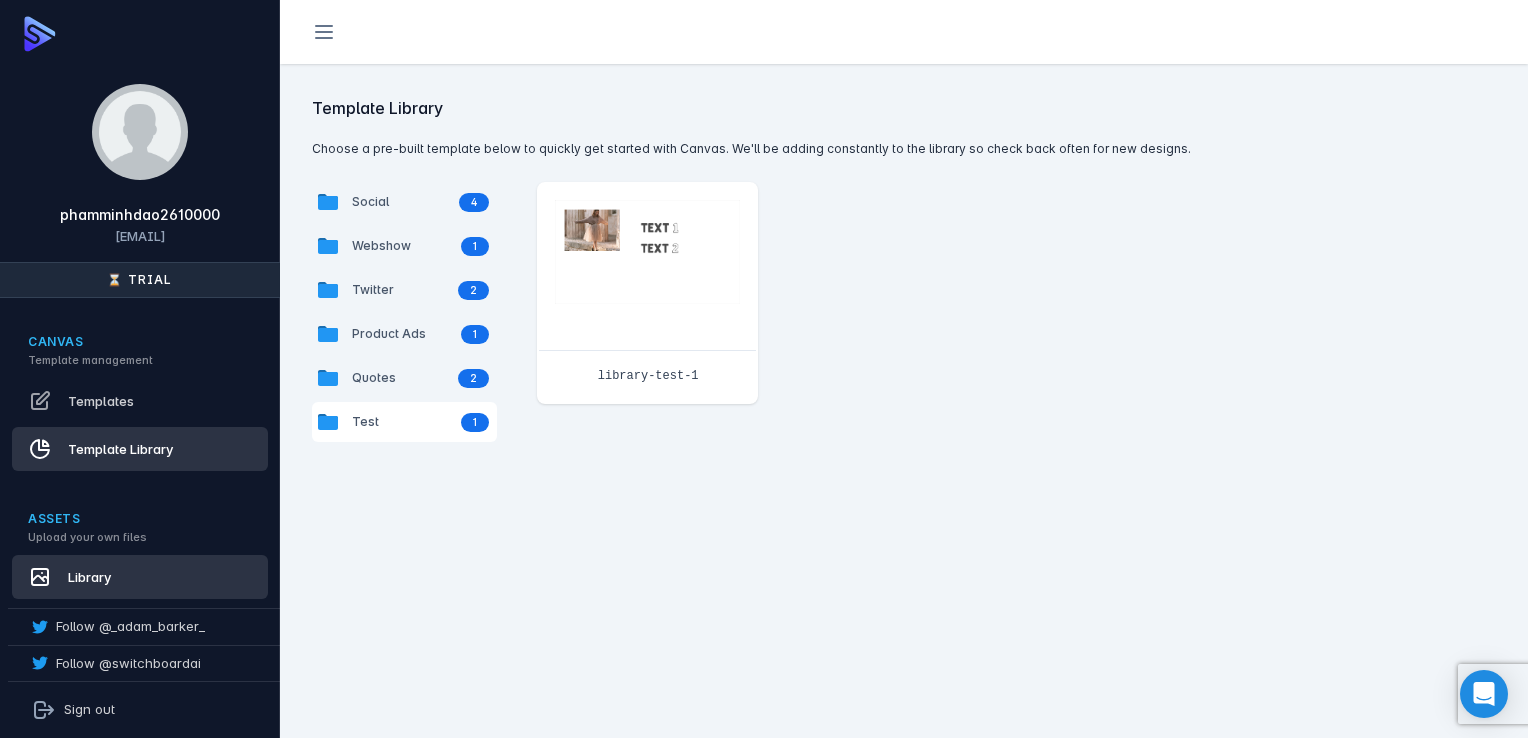 click on "Library" at bounding box center [140, 577] 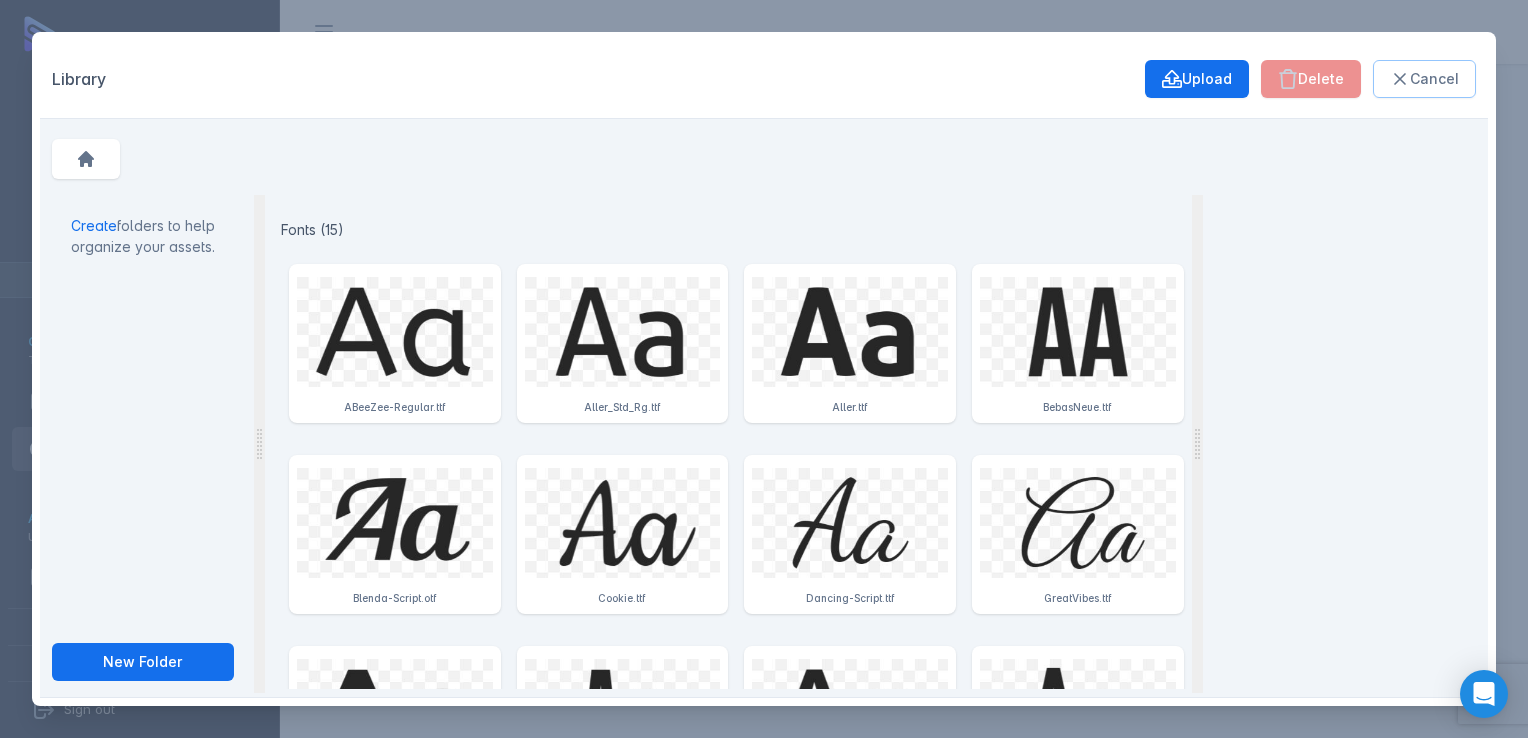 click on "Cancel" at bounding box center (1424, 79) 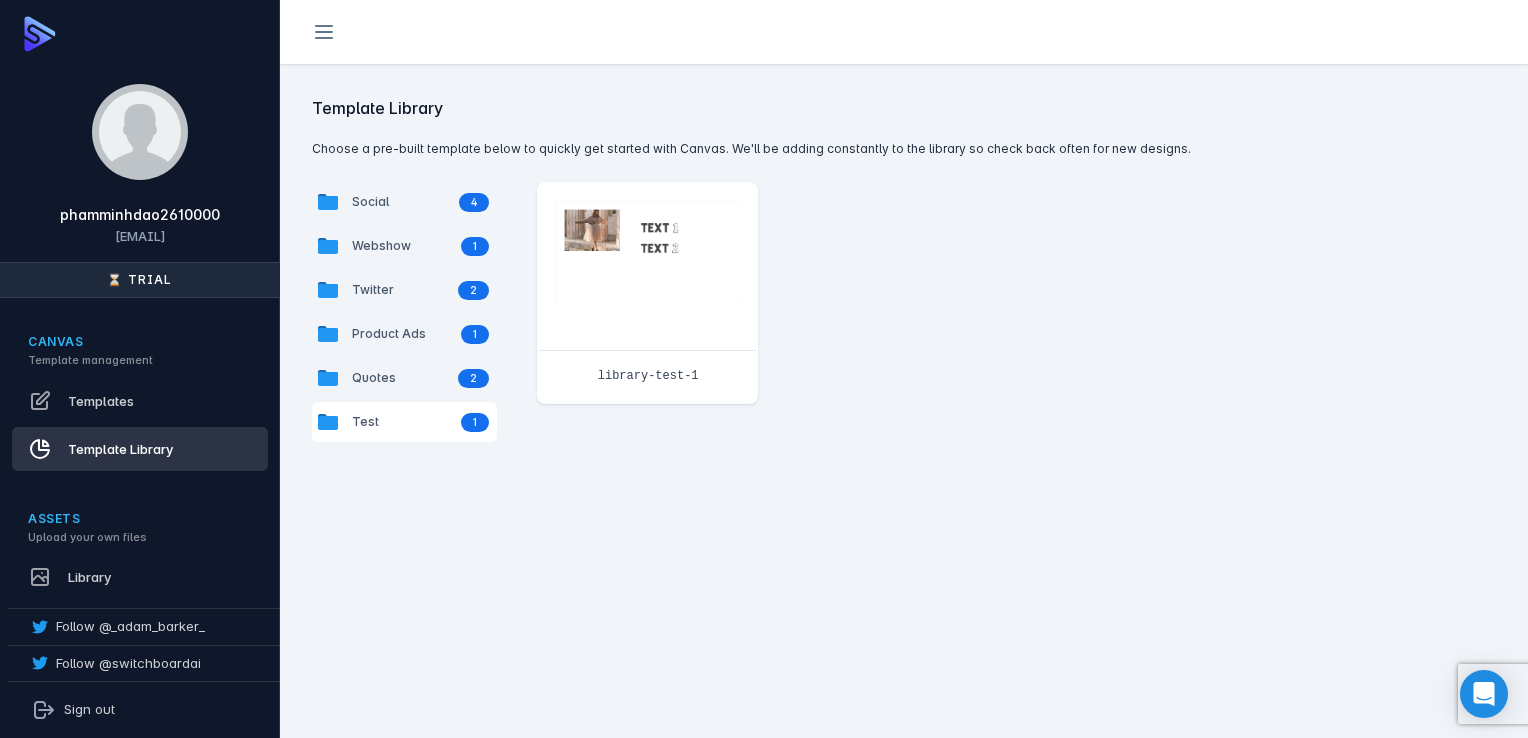 scroll, scrollTop: 0, scrollLeft: 0, axis: both 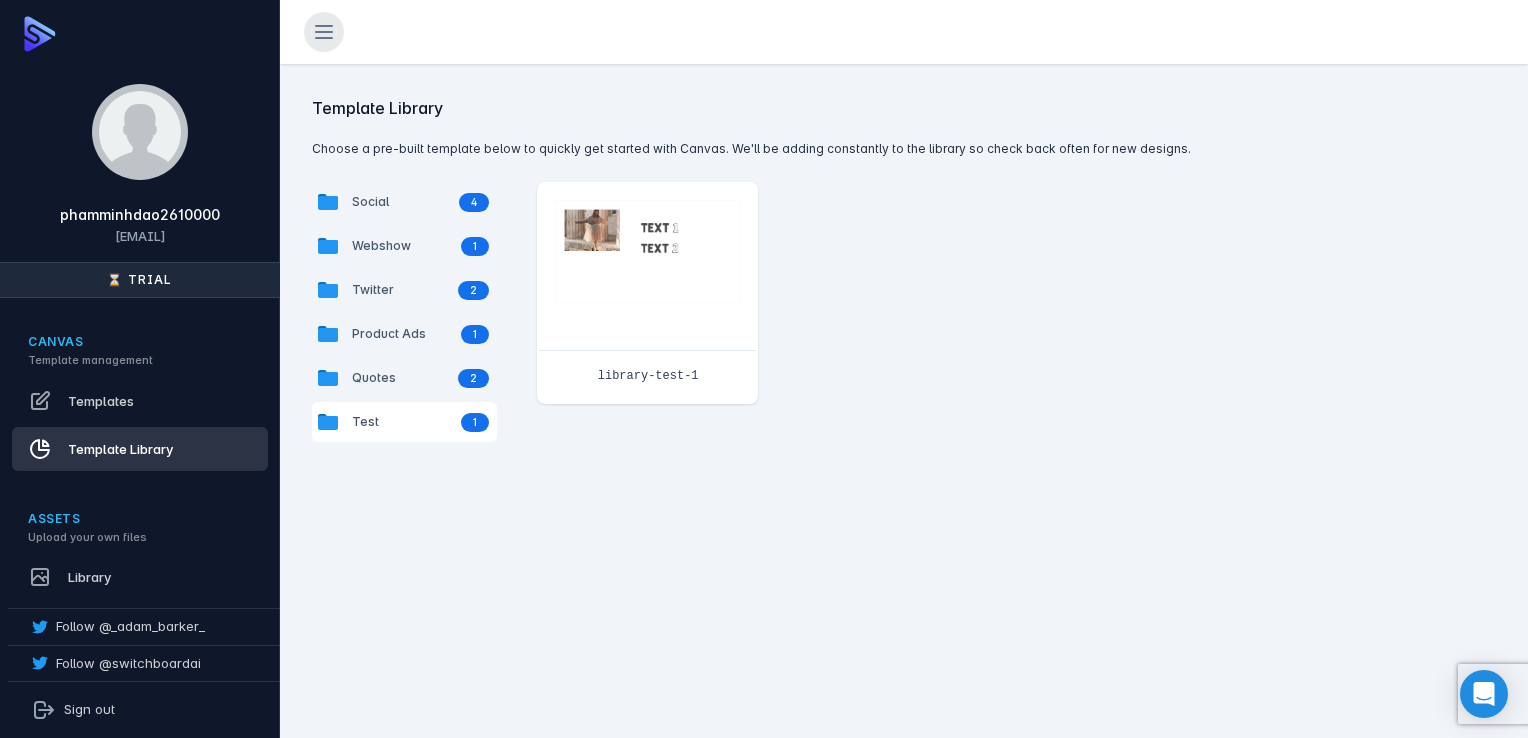 click at bounding box center [324, 32] 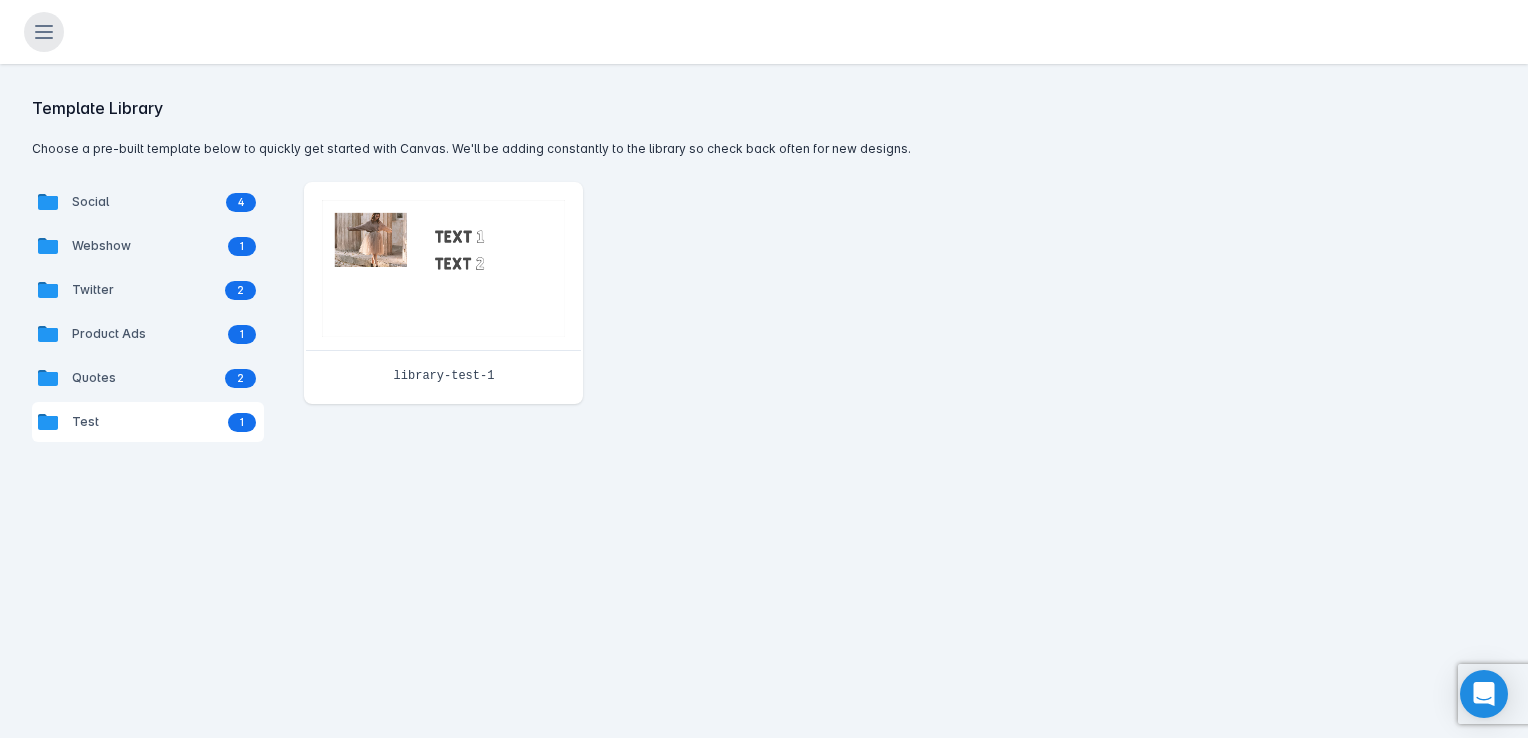 drag, startPoint x: 48, startPoint y: 36, endPoint x: 64, endPoint y: 132, distance: 97.3242 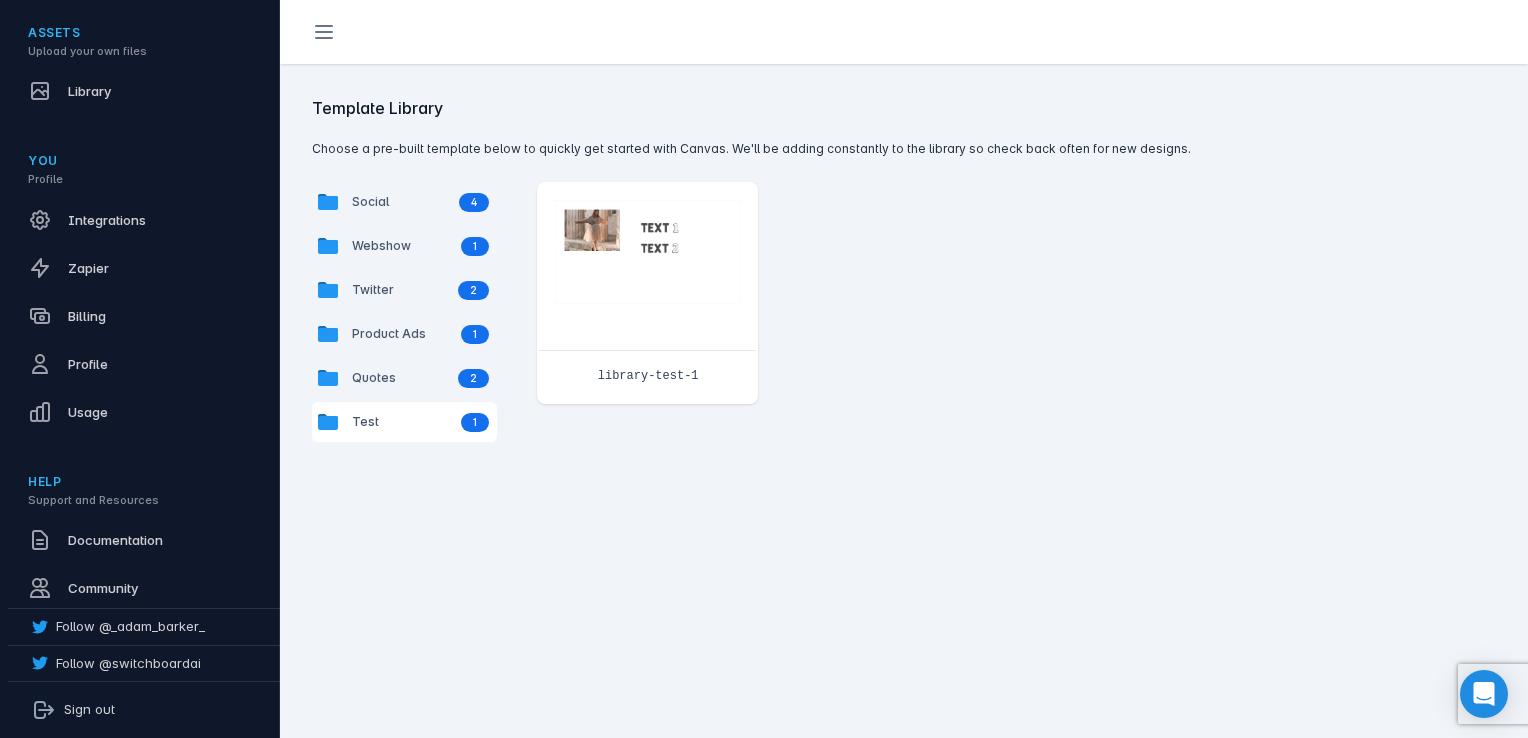 scroll, scrollTop: 500, scrollLeft: 0, axis: vertical 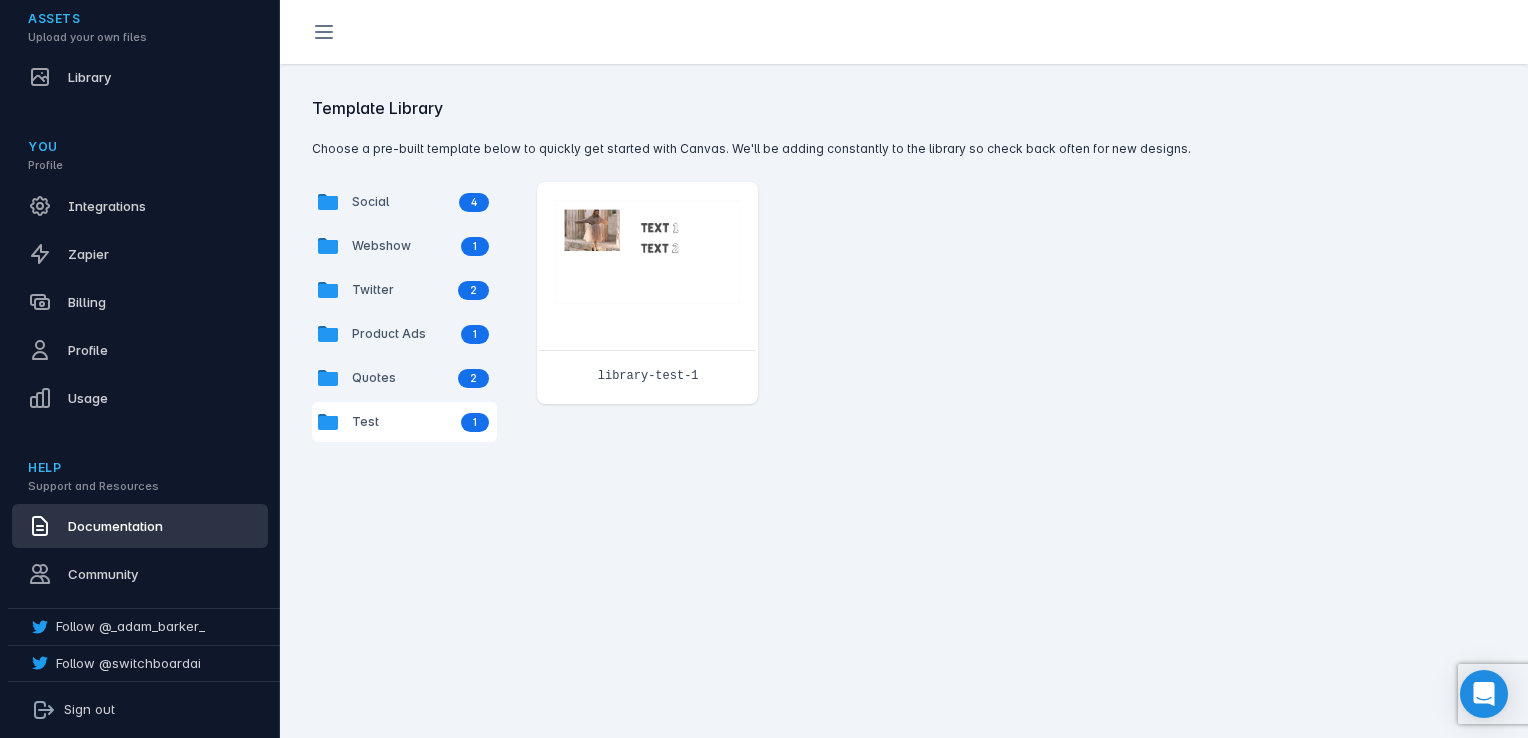 click on "Documentation" at bounding box center [140, 526] 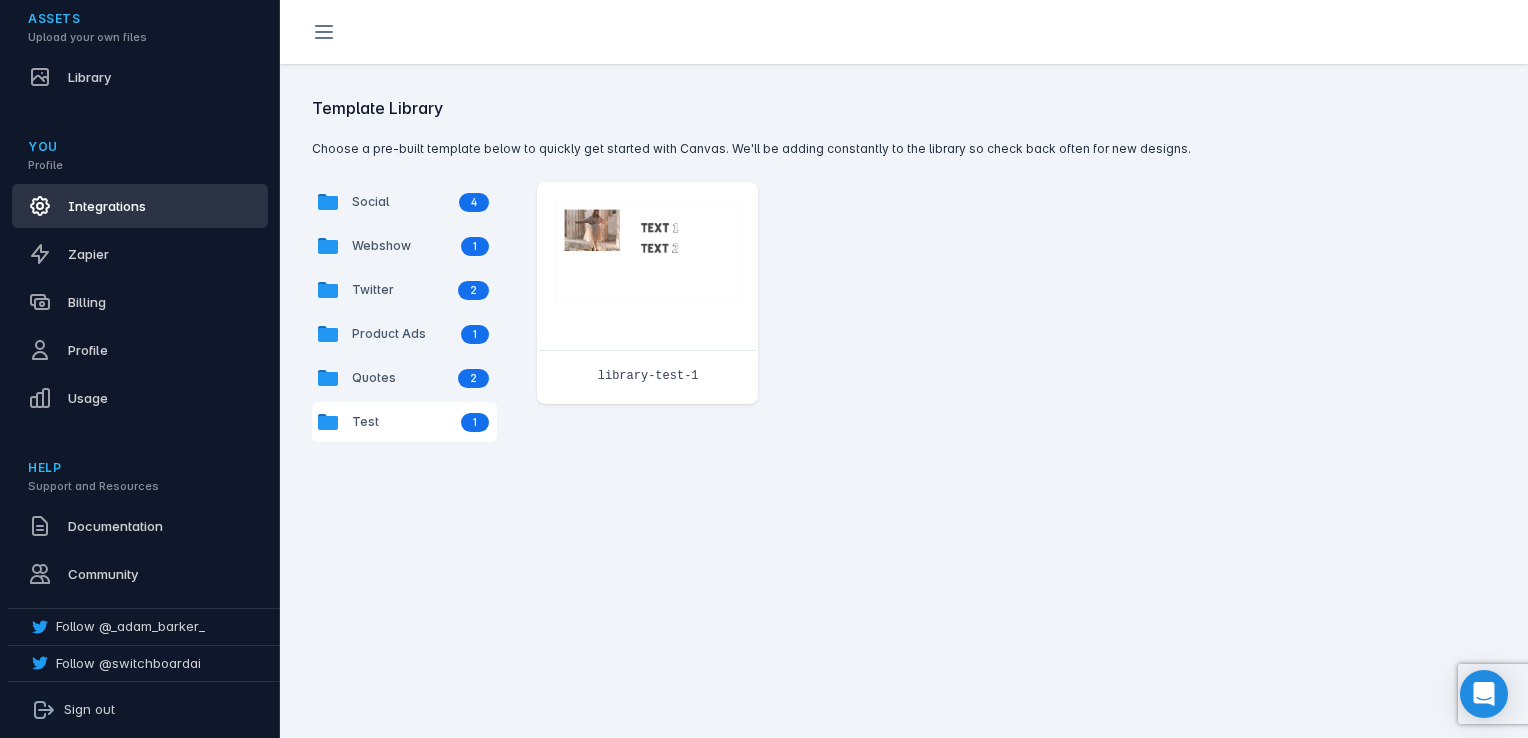 click on "Integrations" at bounding box center (140, 206) 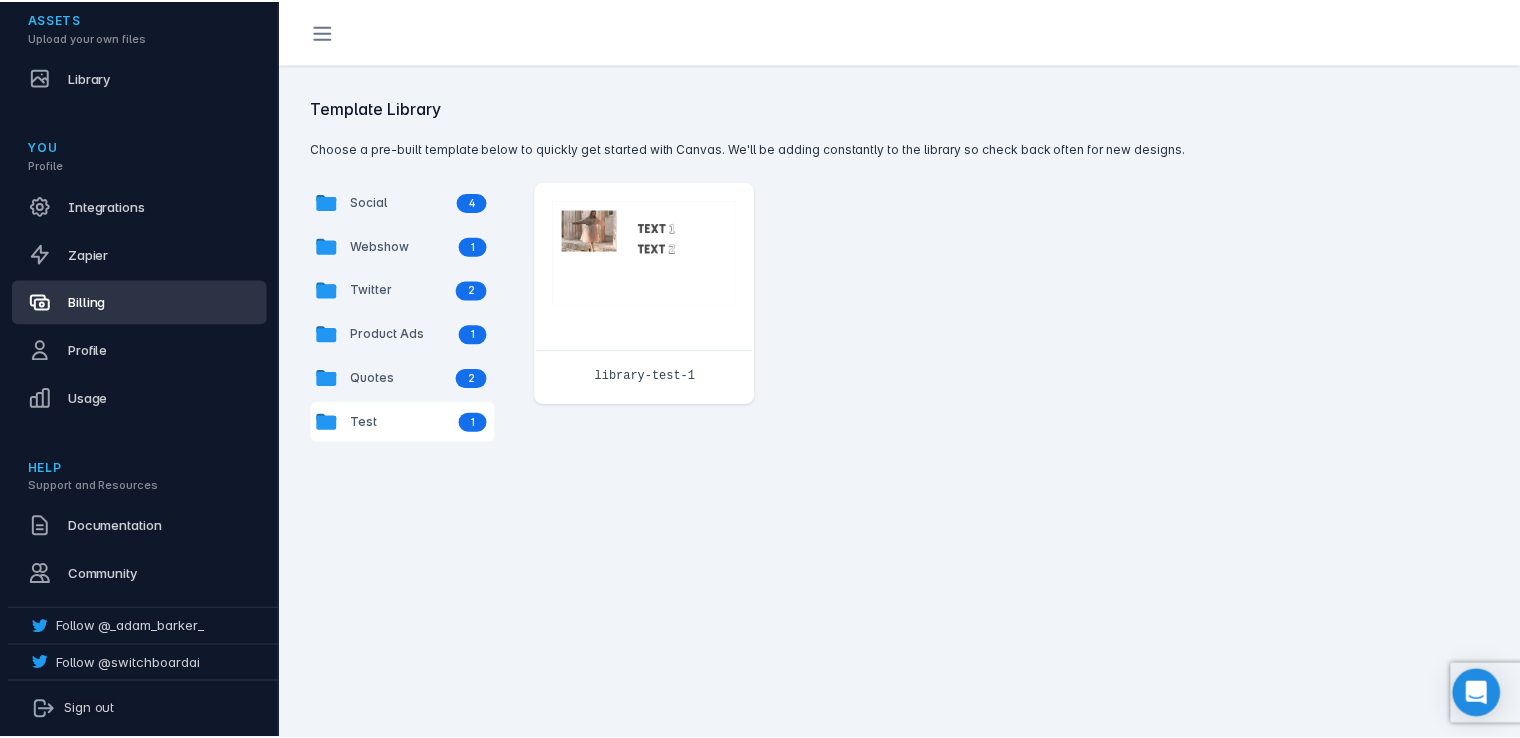 scroll, scrollTop: 144, scrollLeft: 0, axis: vertical 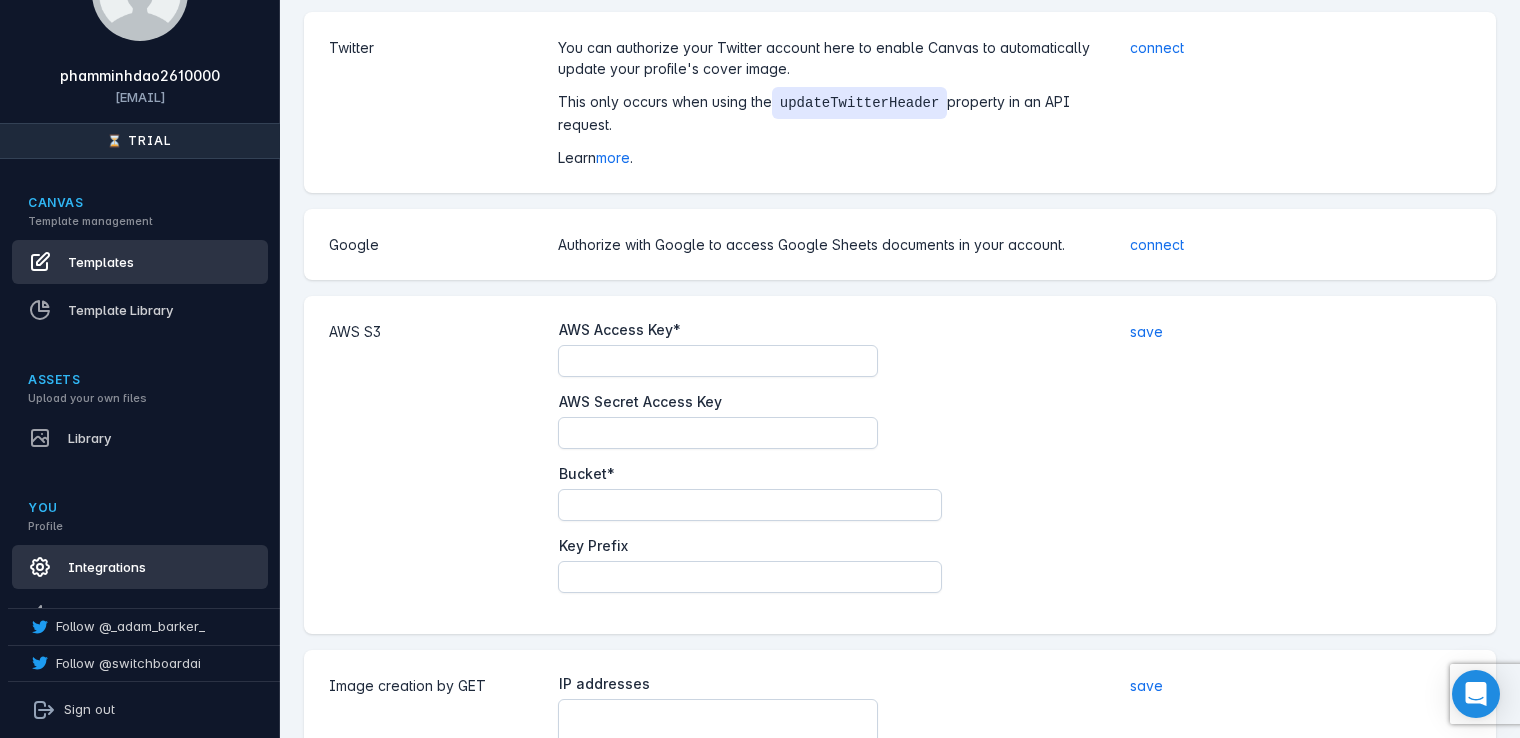 click on "Templates" at bounding box center (140, 262) 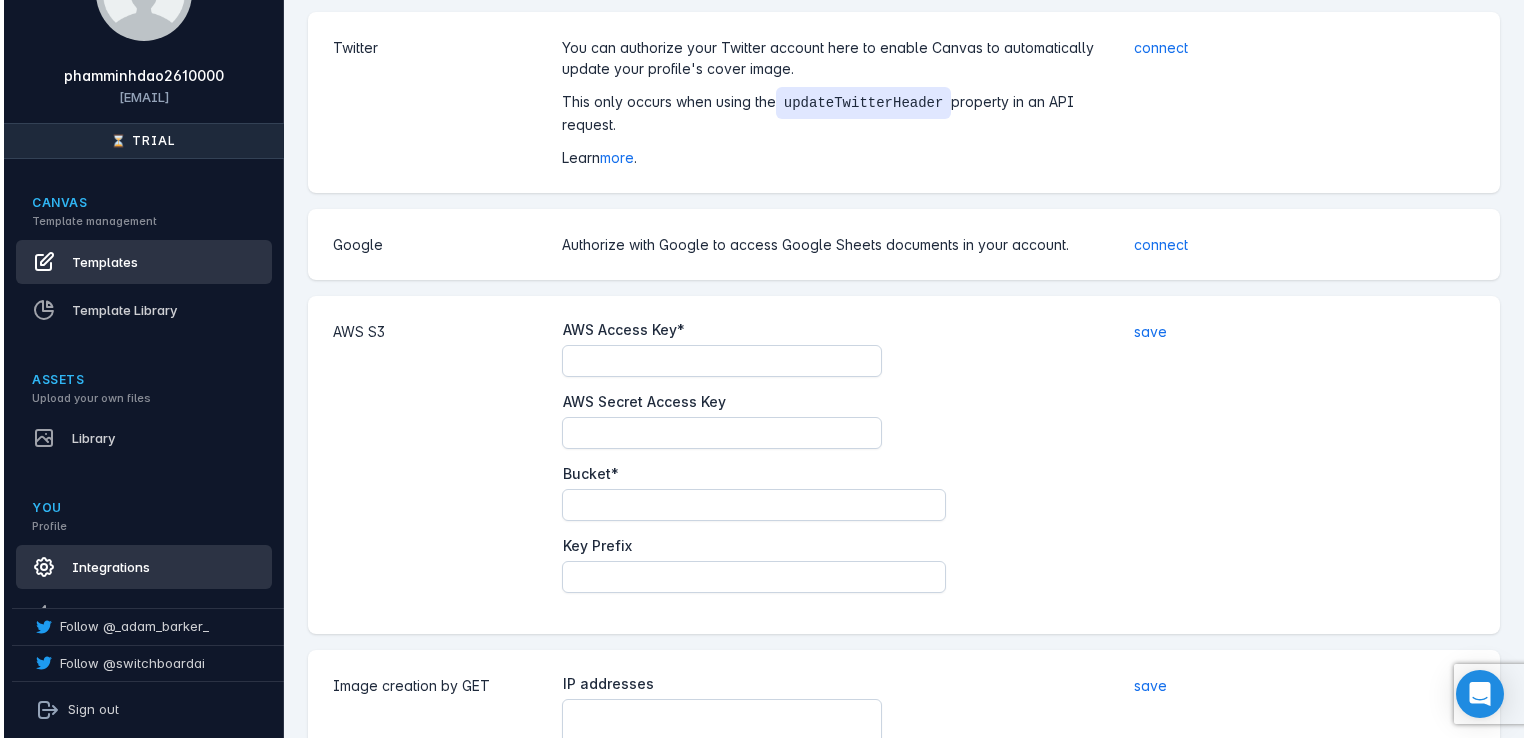 scroll, scrollTop: 0, scrollLeft: 0, axis: both 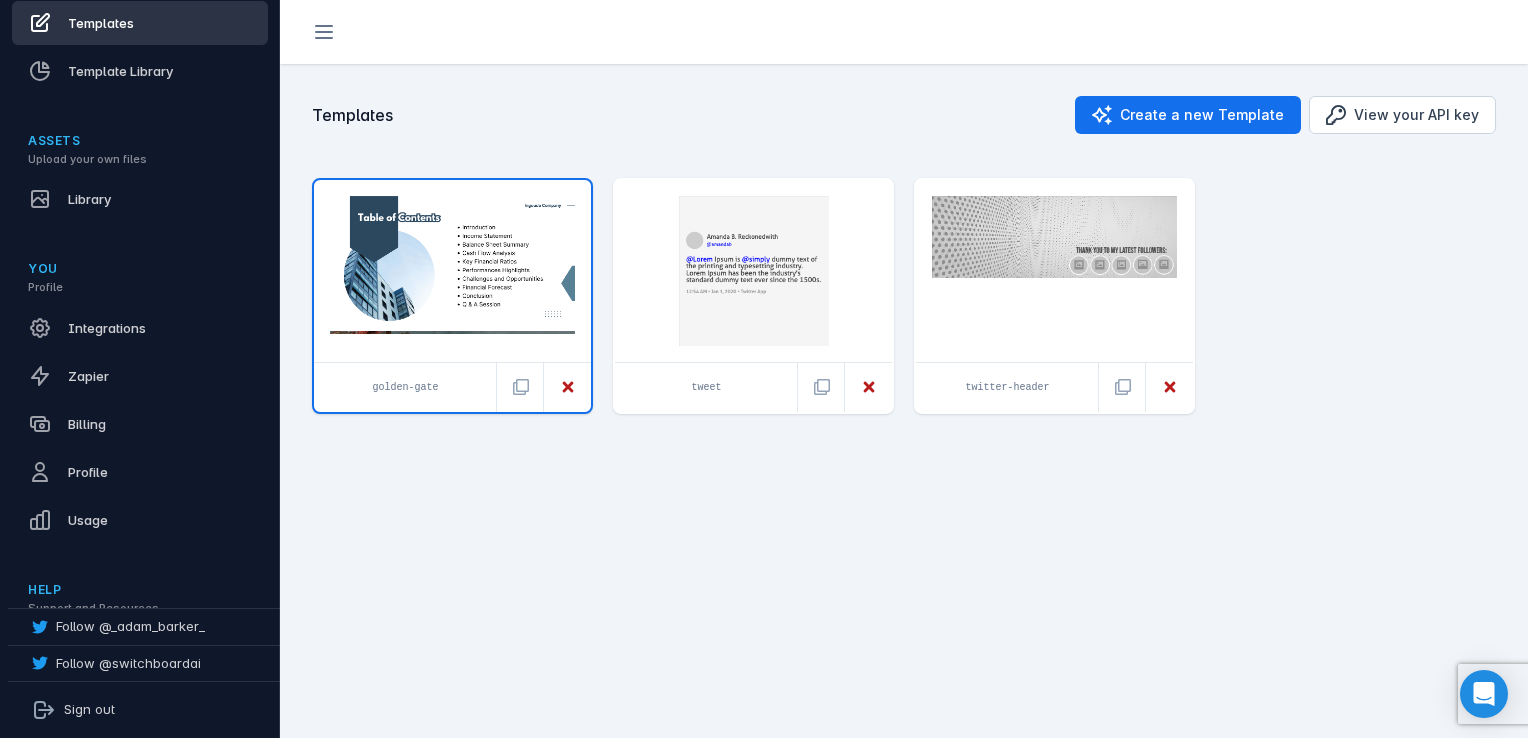 click at bounding box center [452, 265] 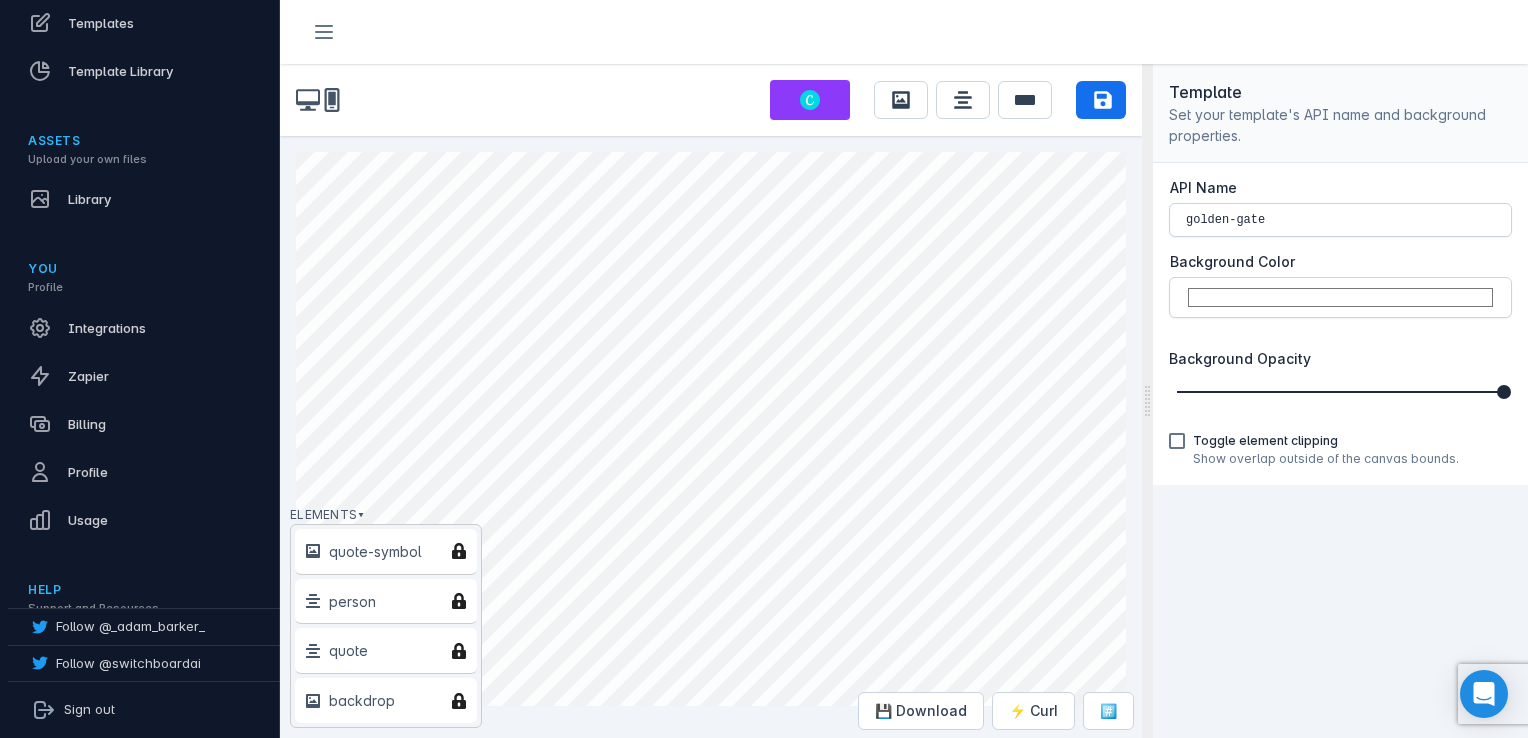 click at bounding box center (810, 100) 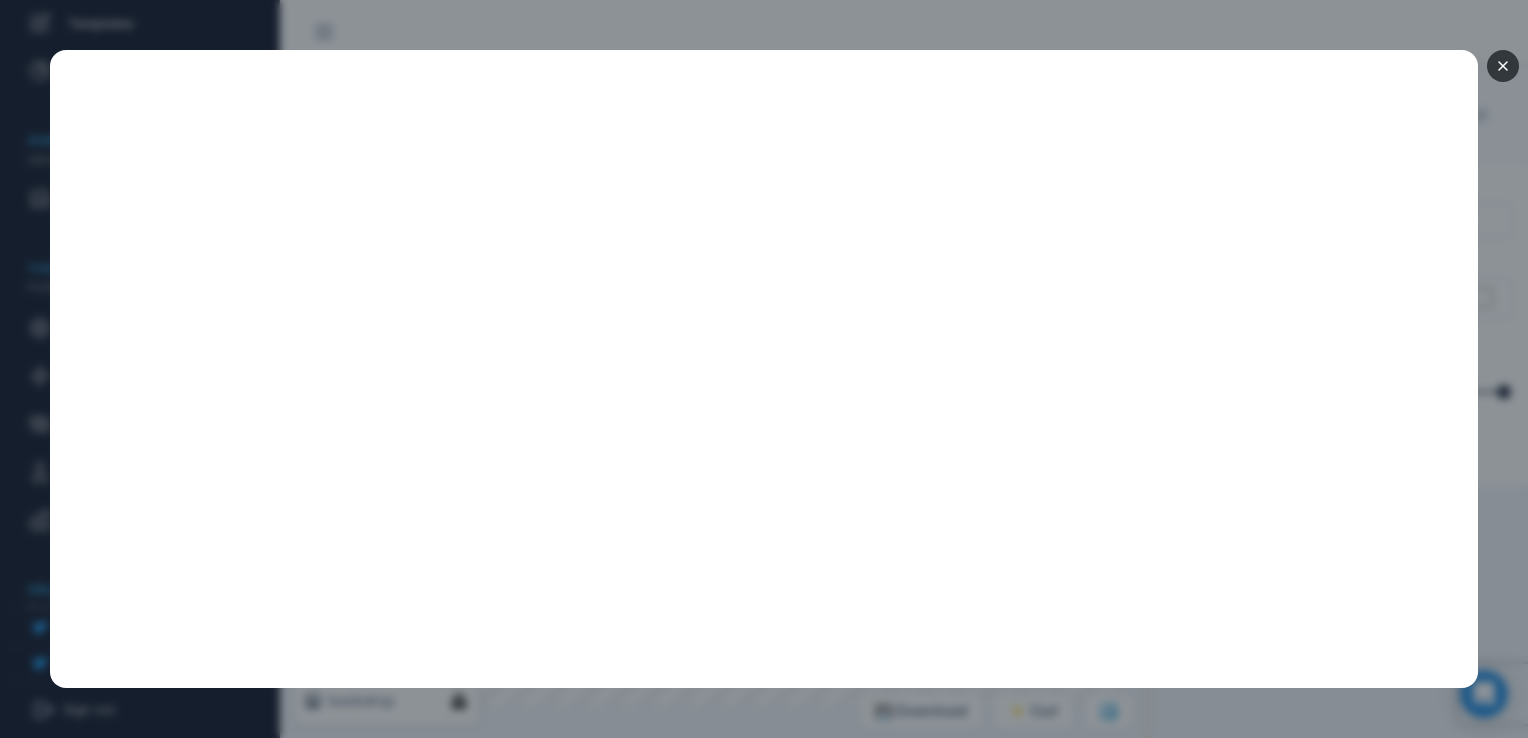 click at bounding box center [1503, 66] 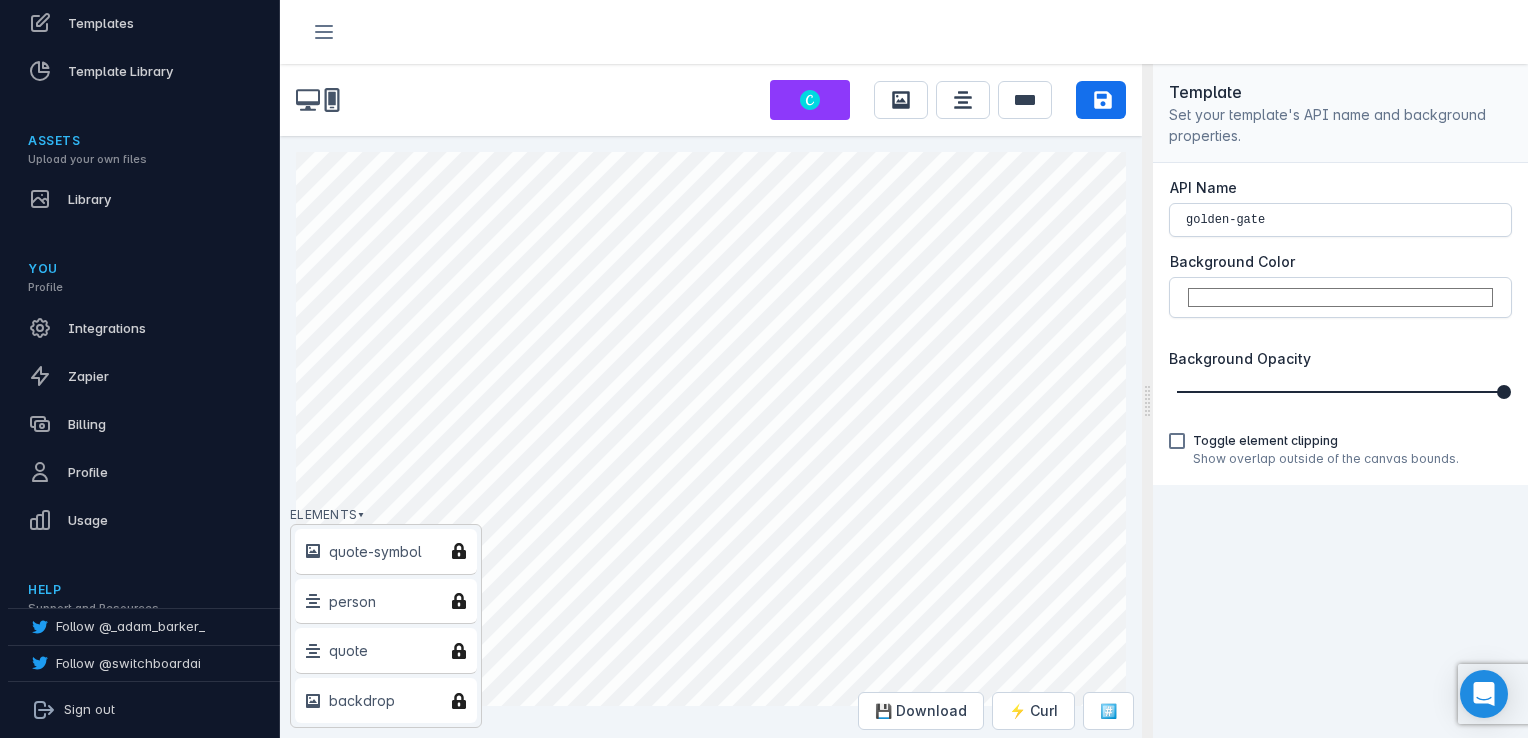 click on "Design on Canva" at bounding box center (810, 100) 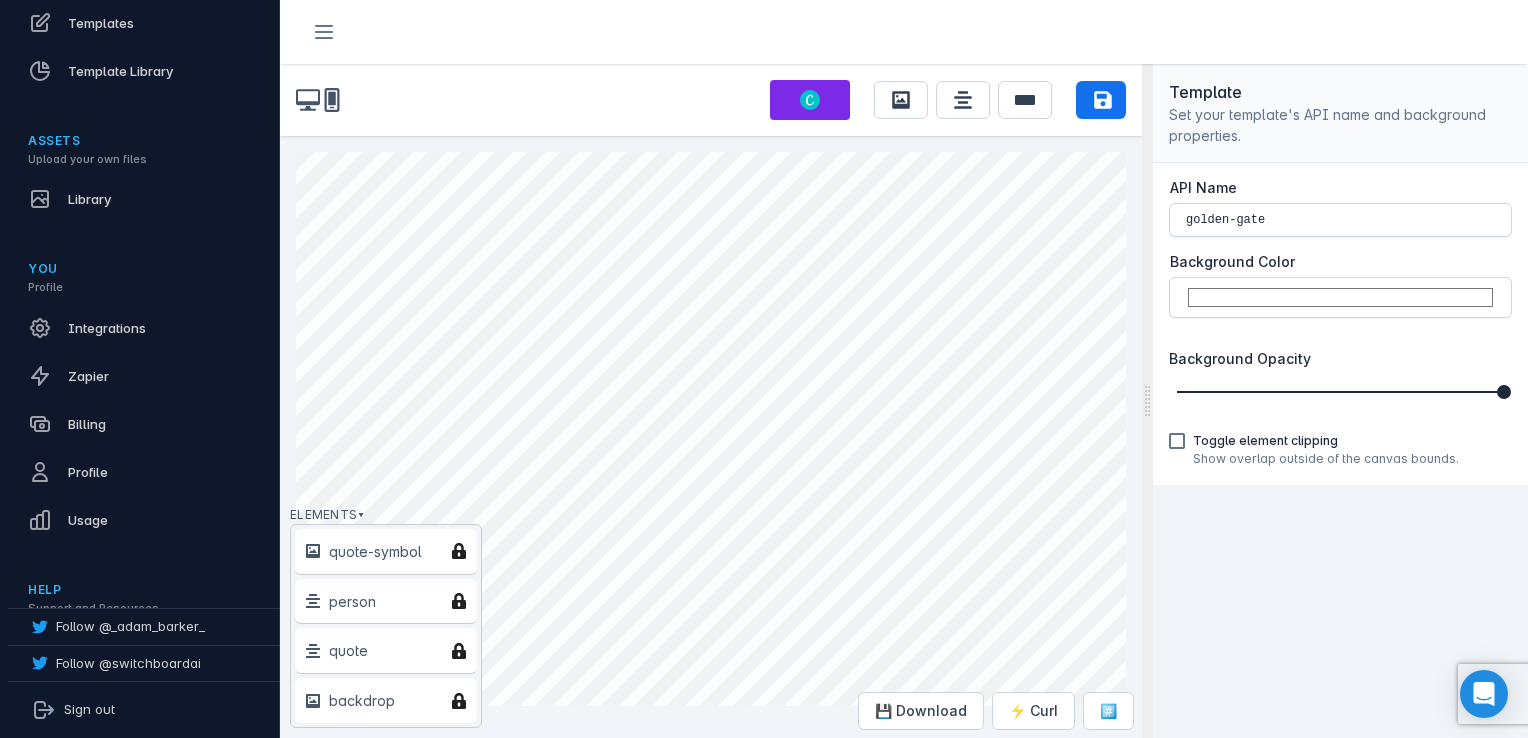 click at bounding box center [1478, 50] 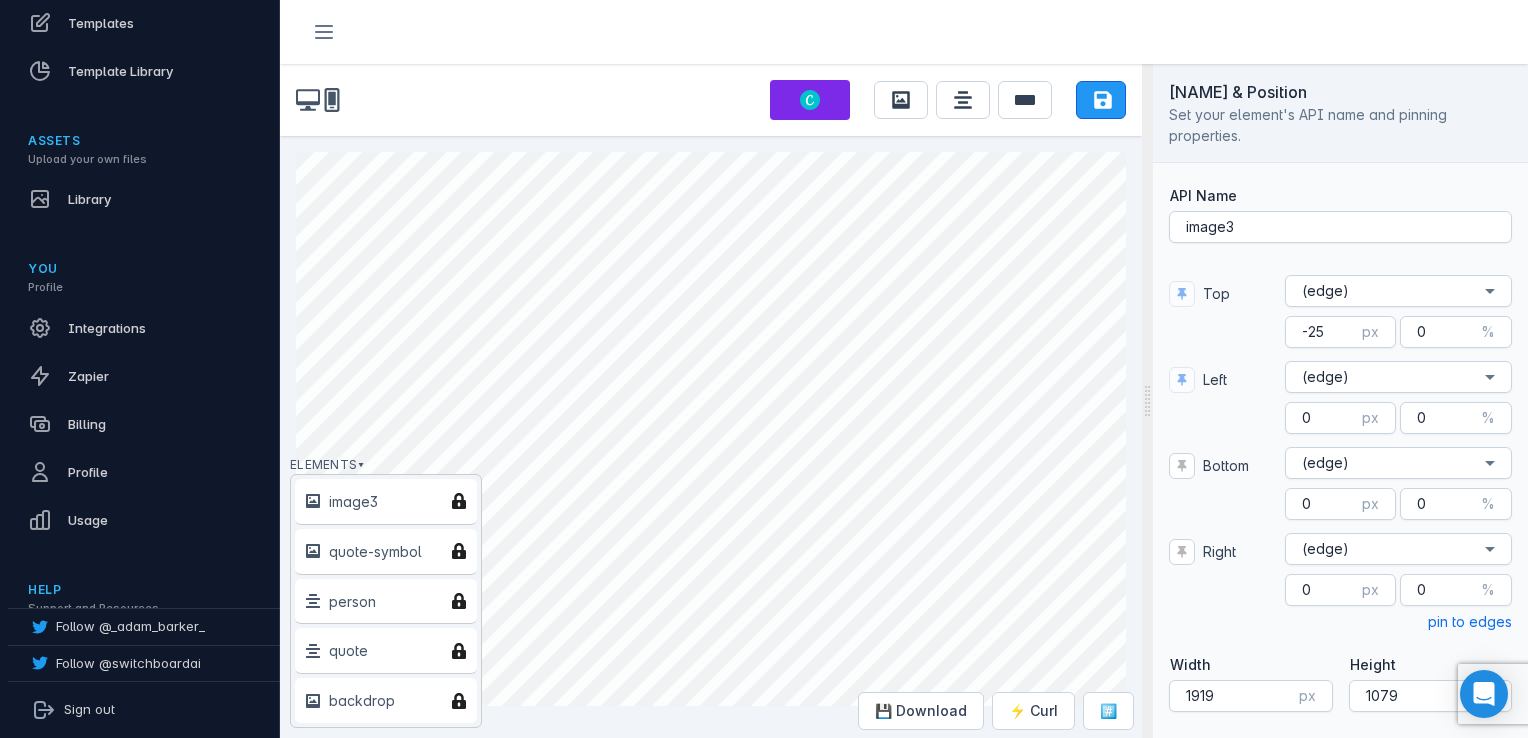 click at bounding box center (1103, 100) 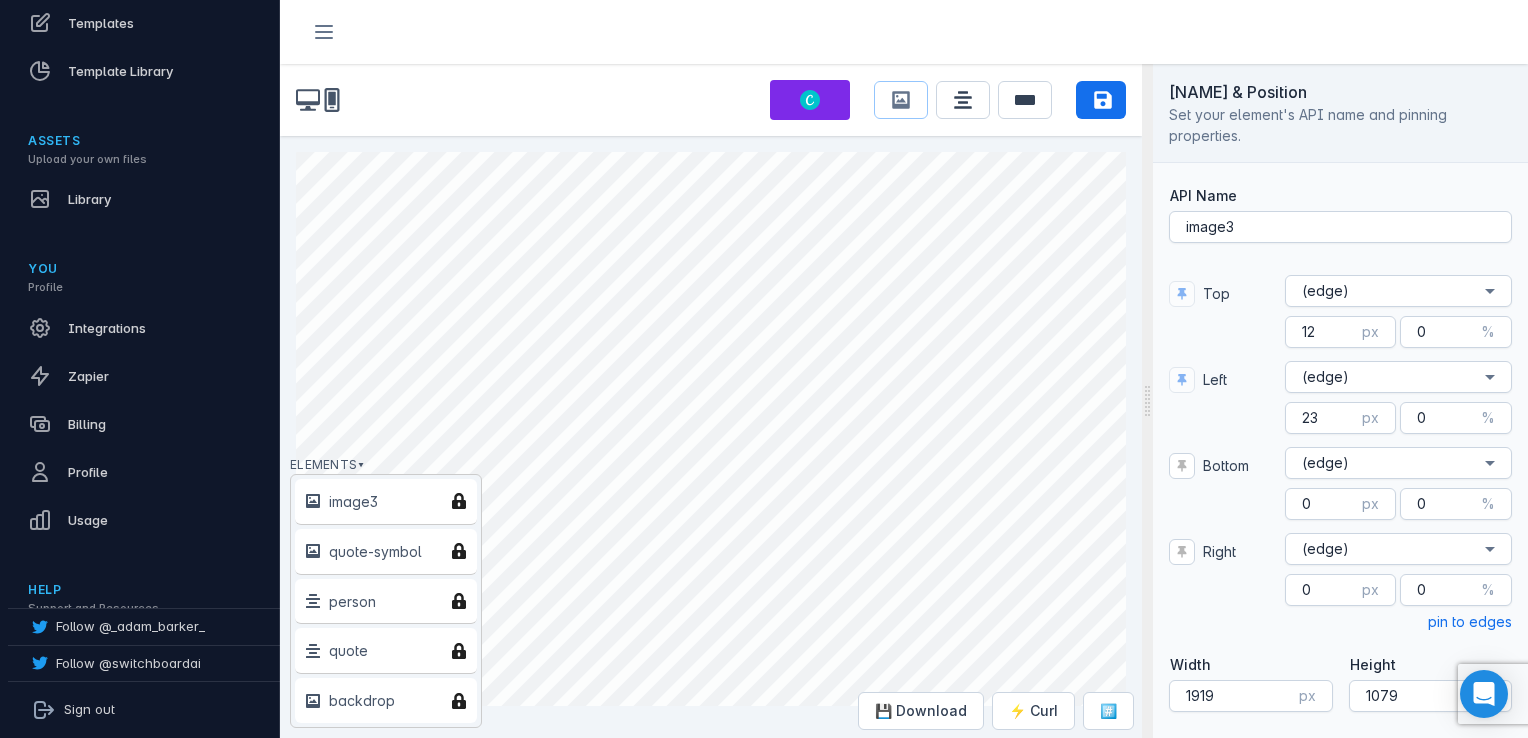 click at bounding box center [901, 100] 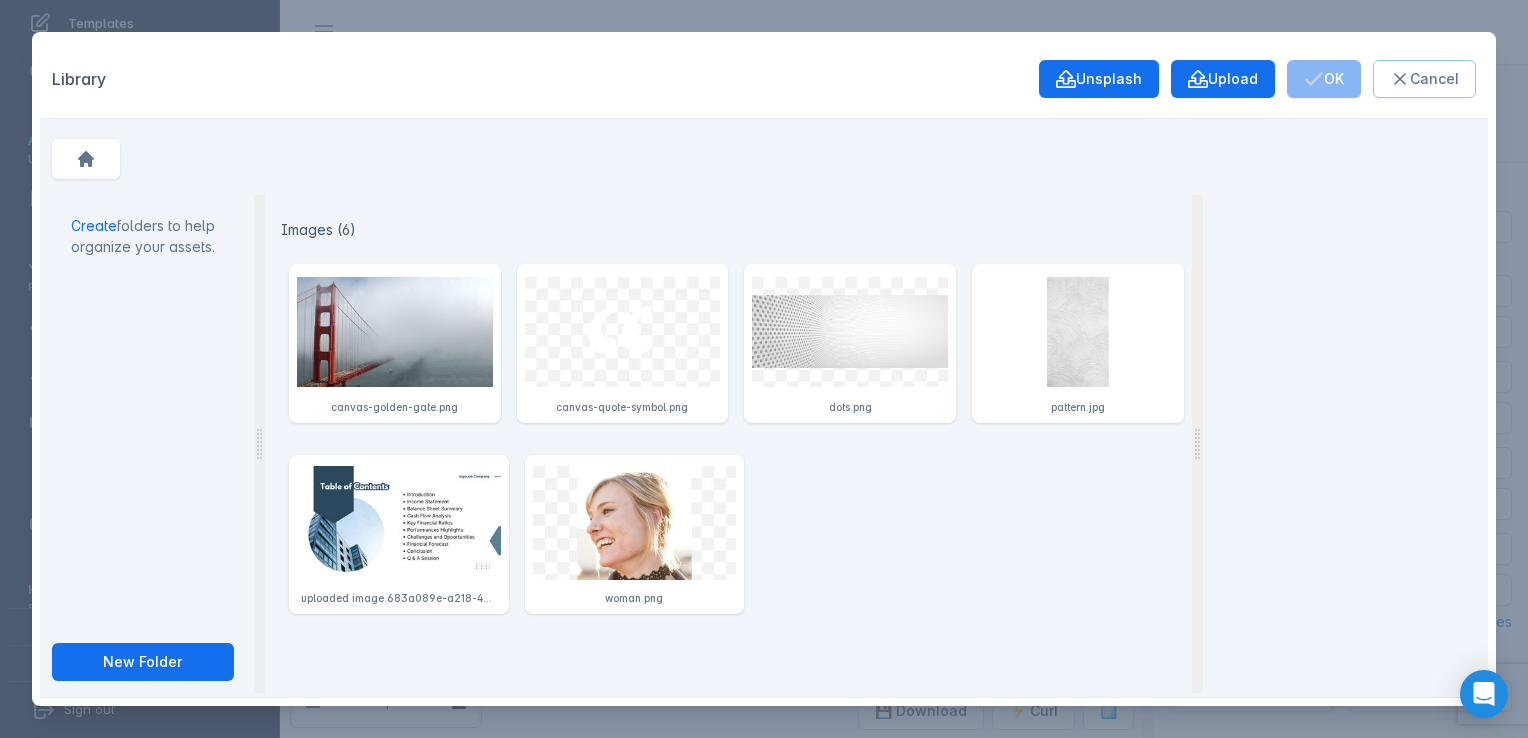 click on "Cancel" at bounding box center [1424, 79] 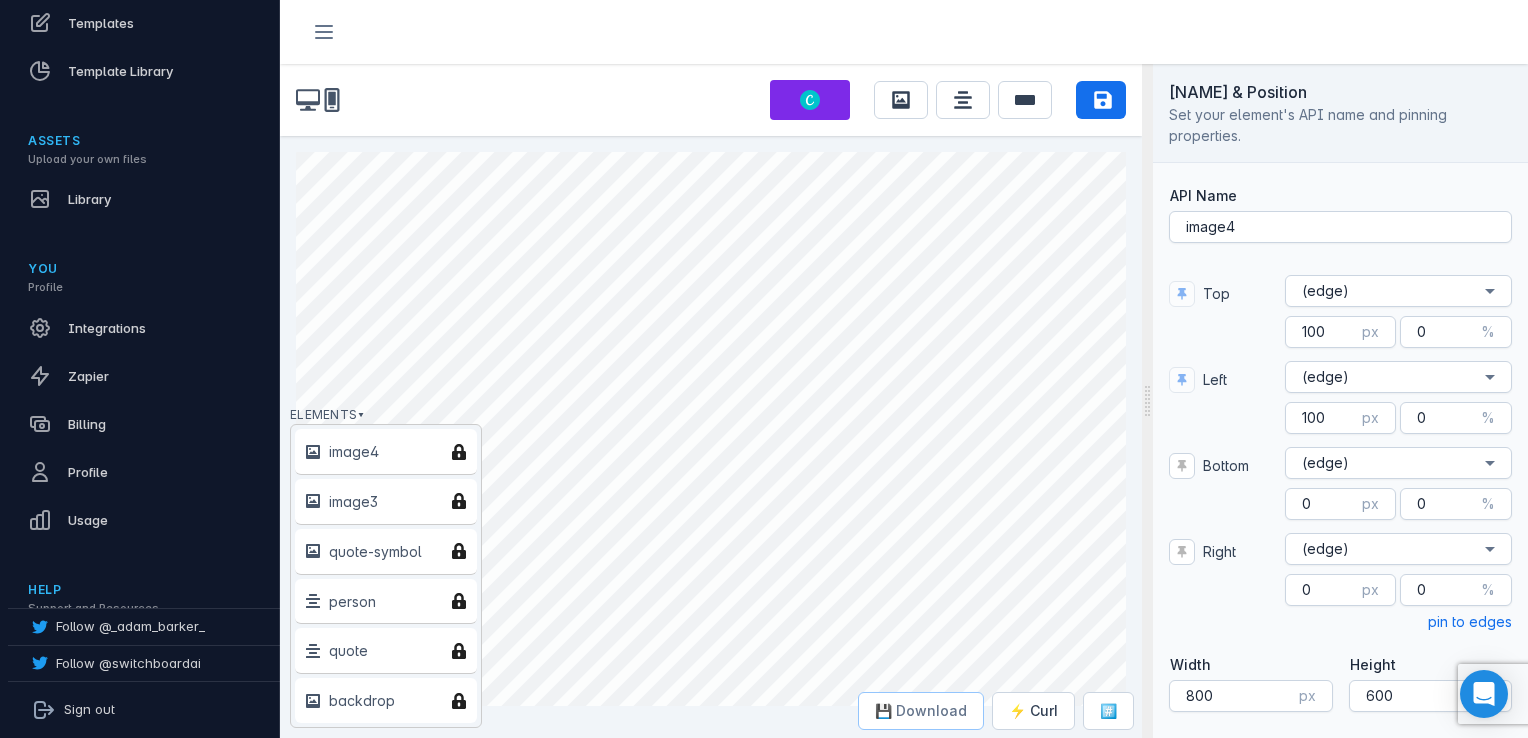 click on "💾 Download" at bounding box center (921, 711) 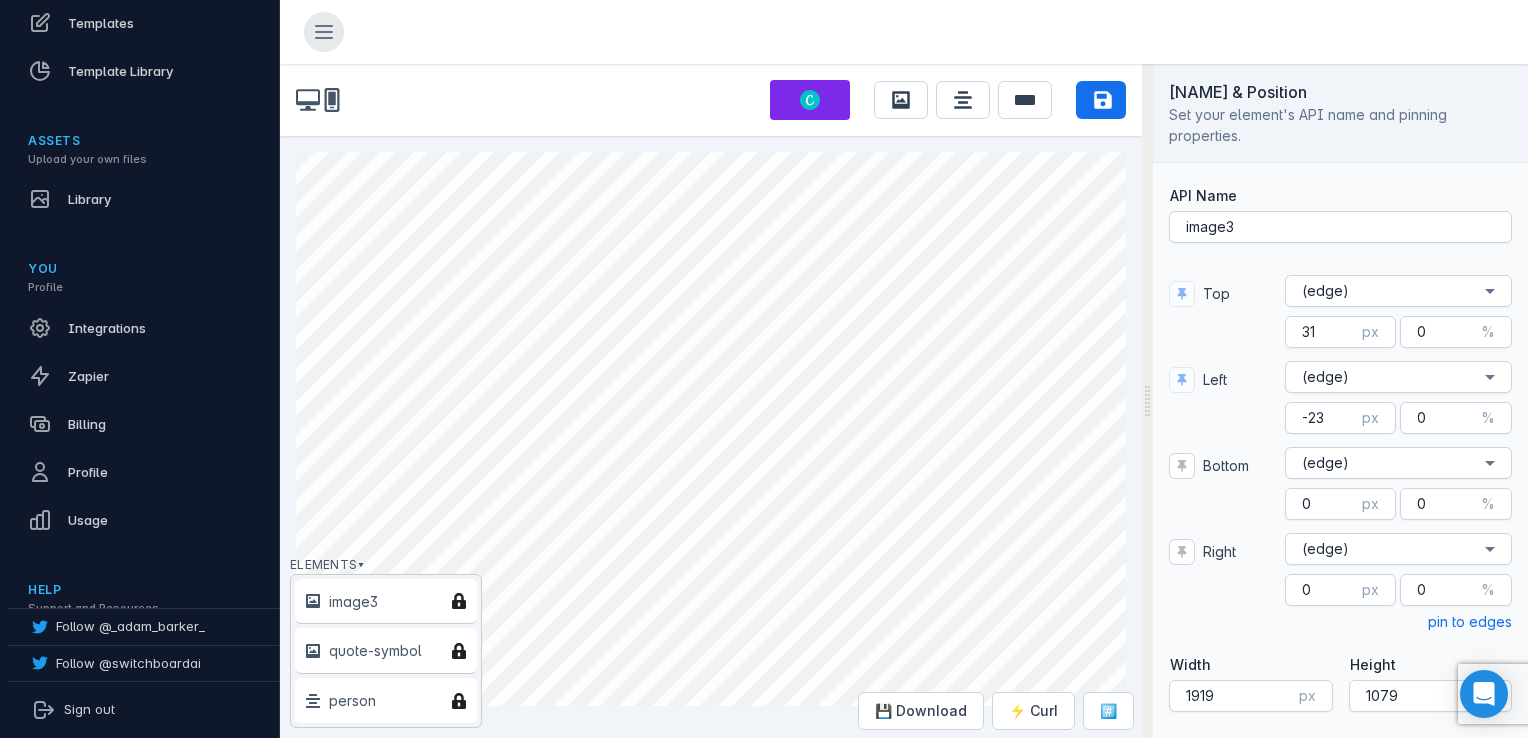 click at bounding box center (324, 32) 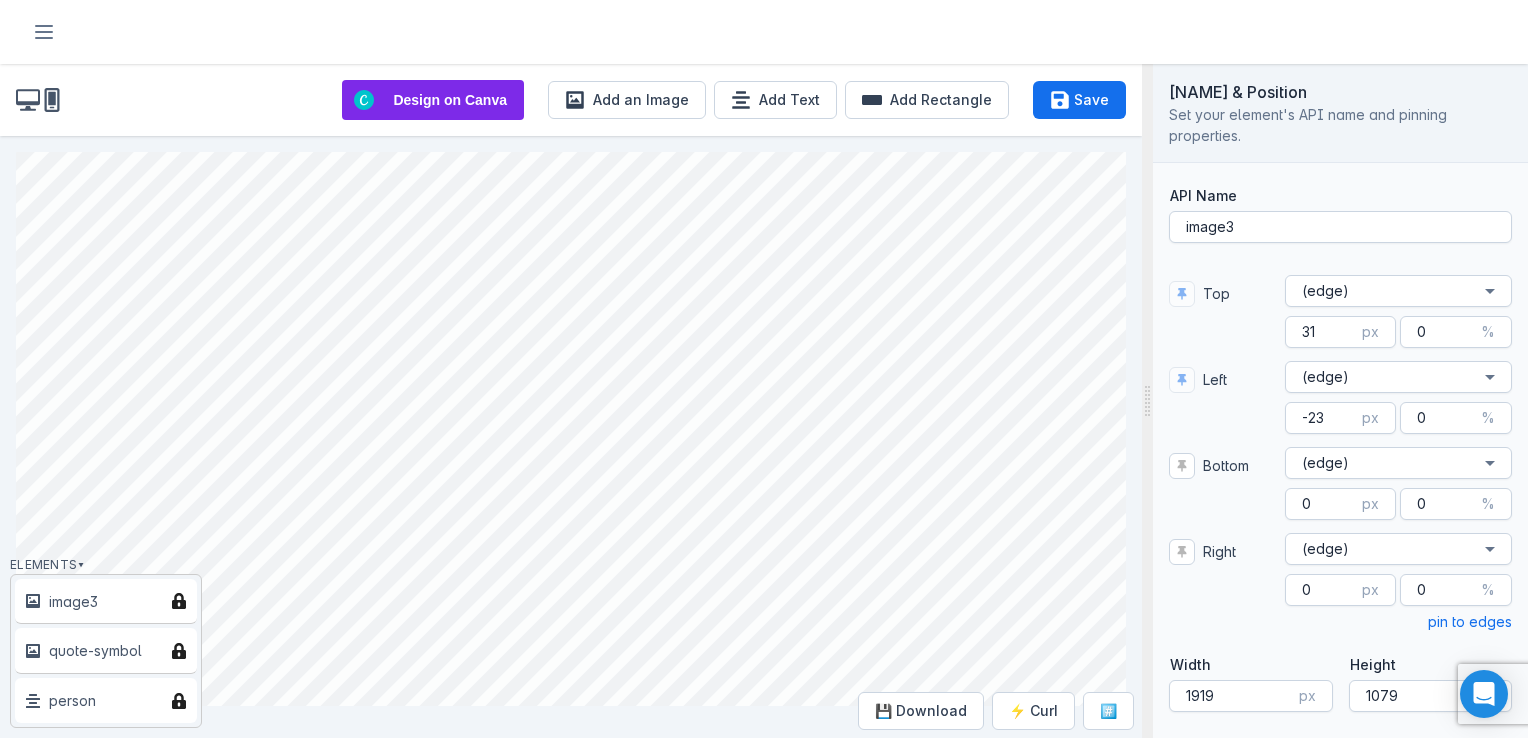click at bounding box center [44, 32] 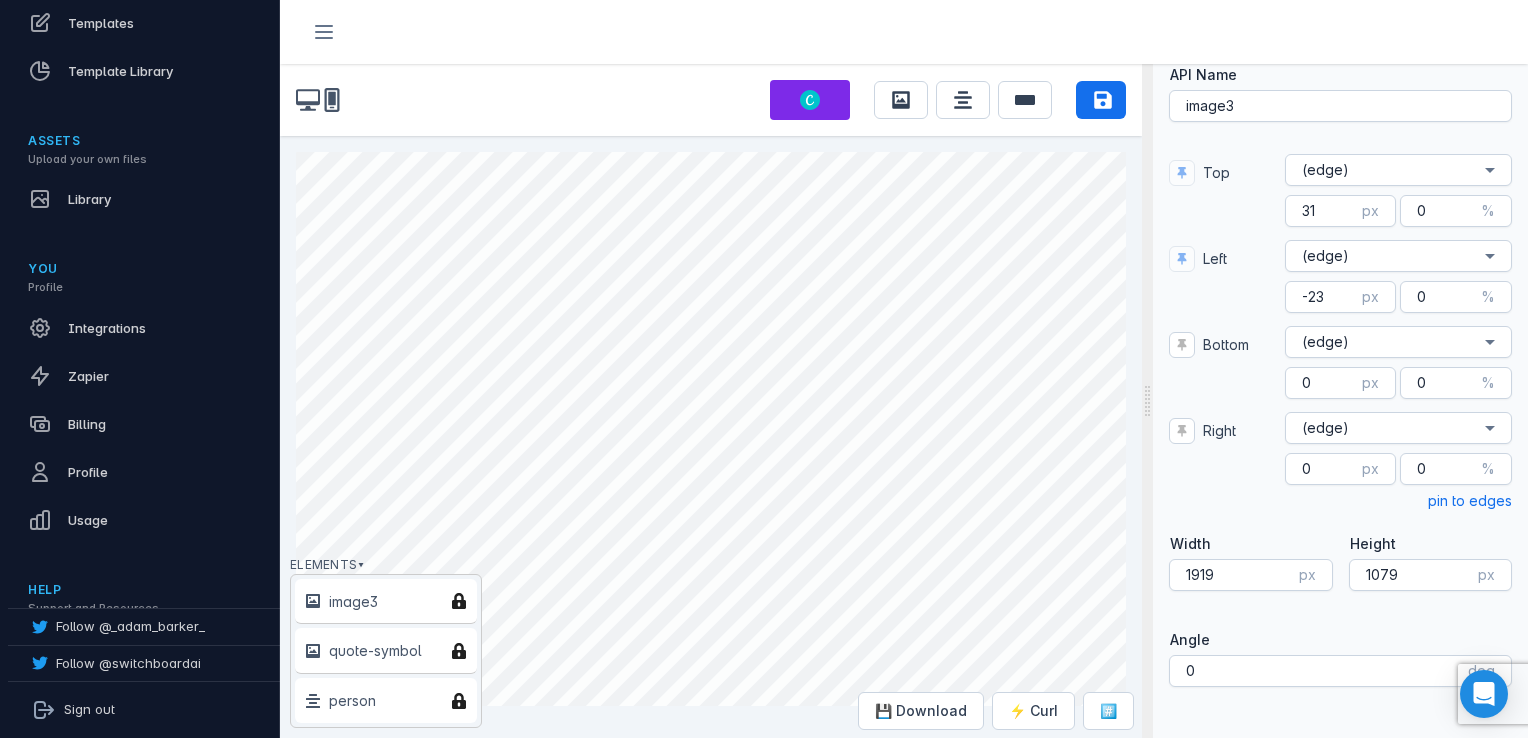 scroll, scrollTop: 0, scrollLeft: 0, axis: both 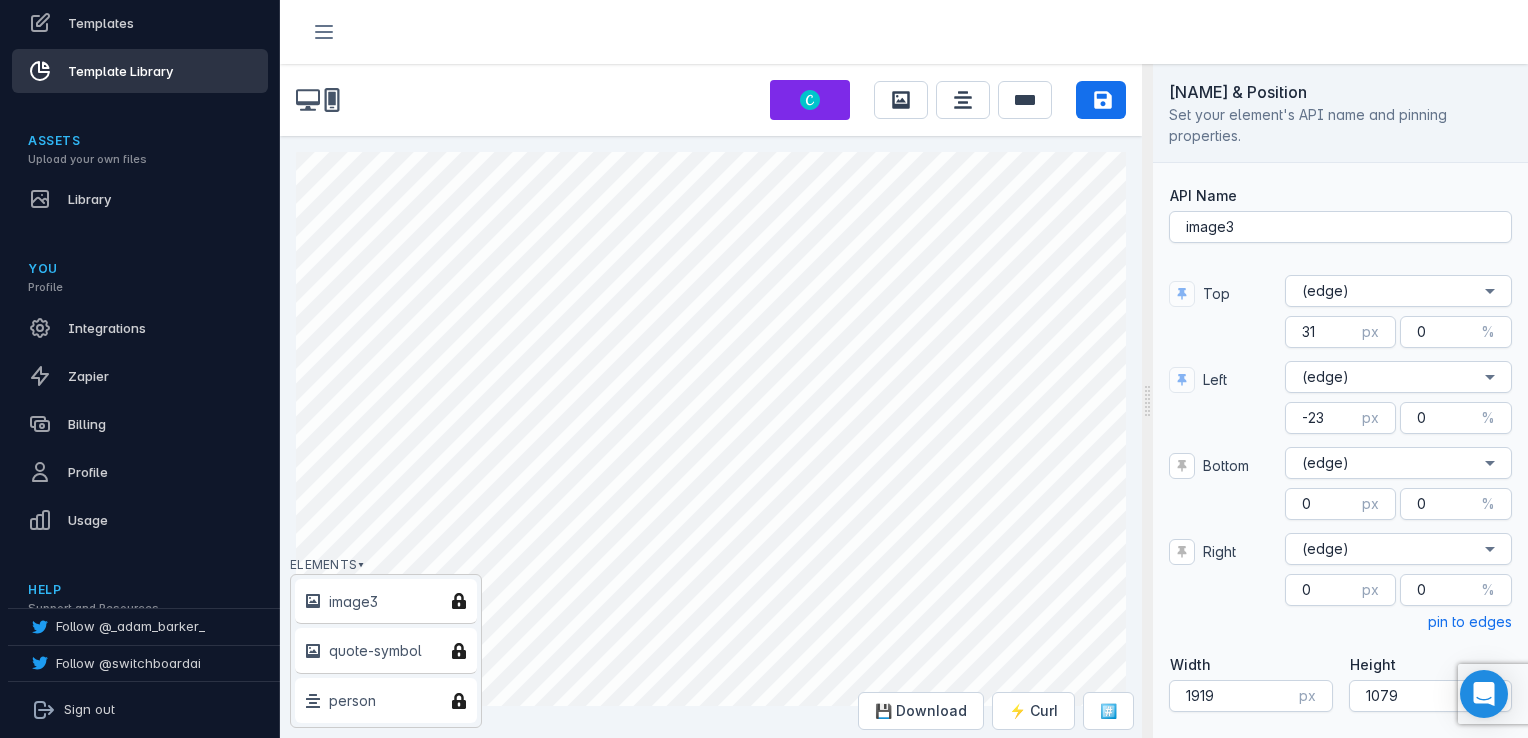 click on "Template Library" at bounding box center (120, 71) 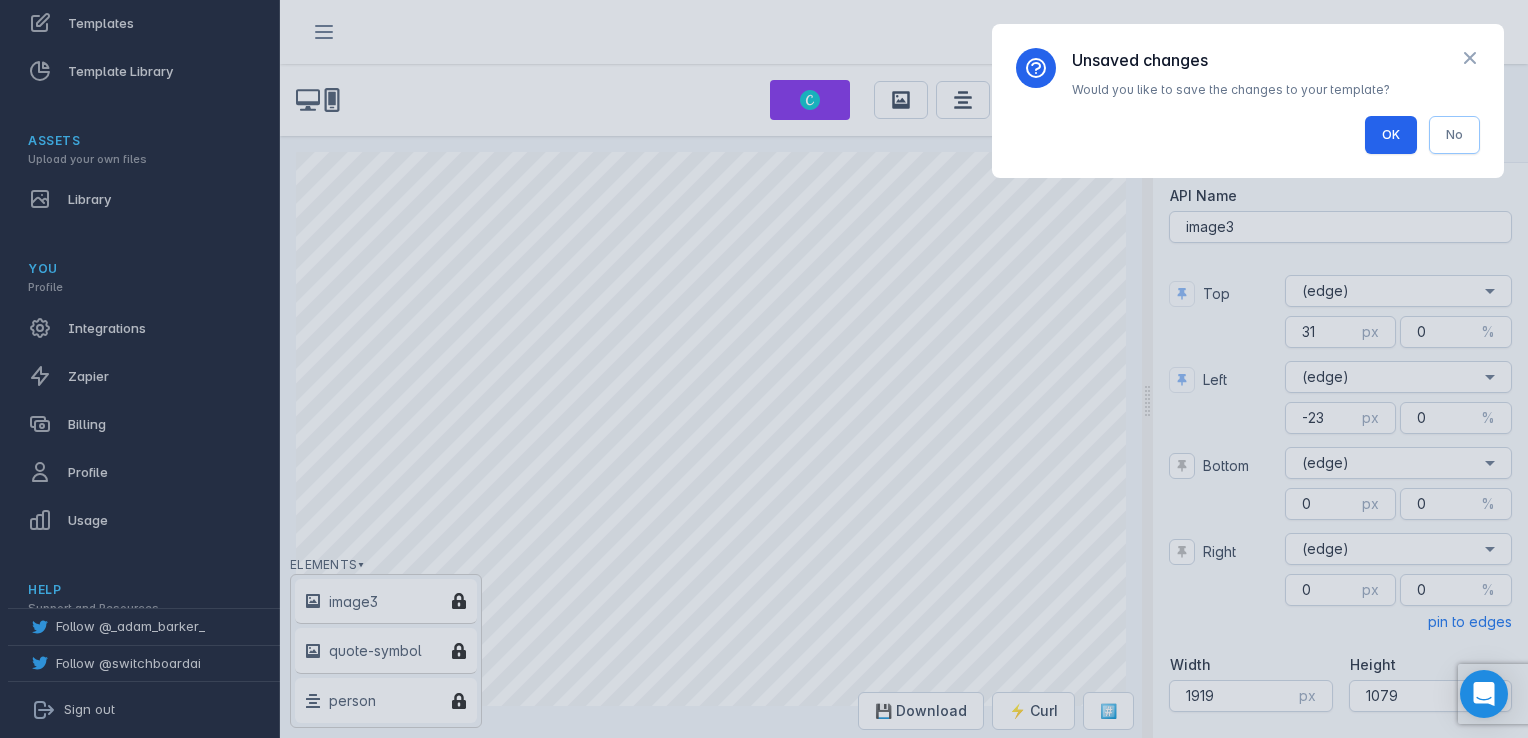 click on "No" at bounding box center [1454, 135] 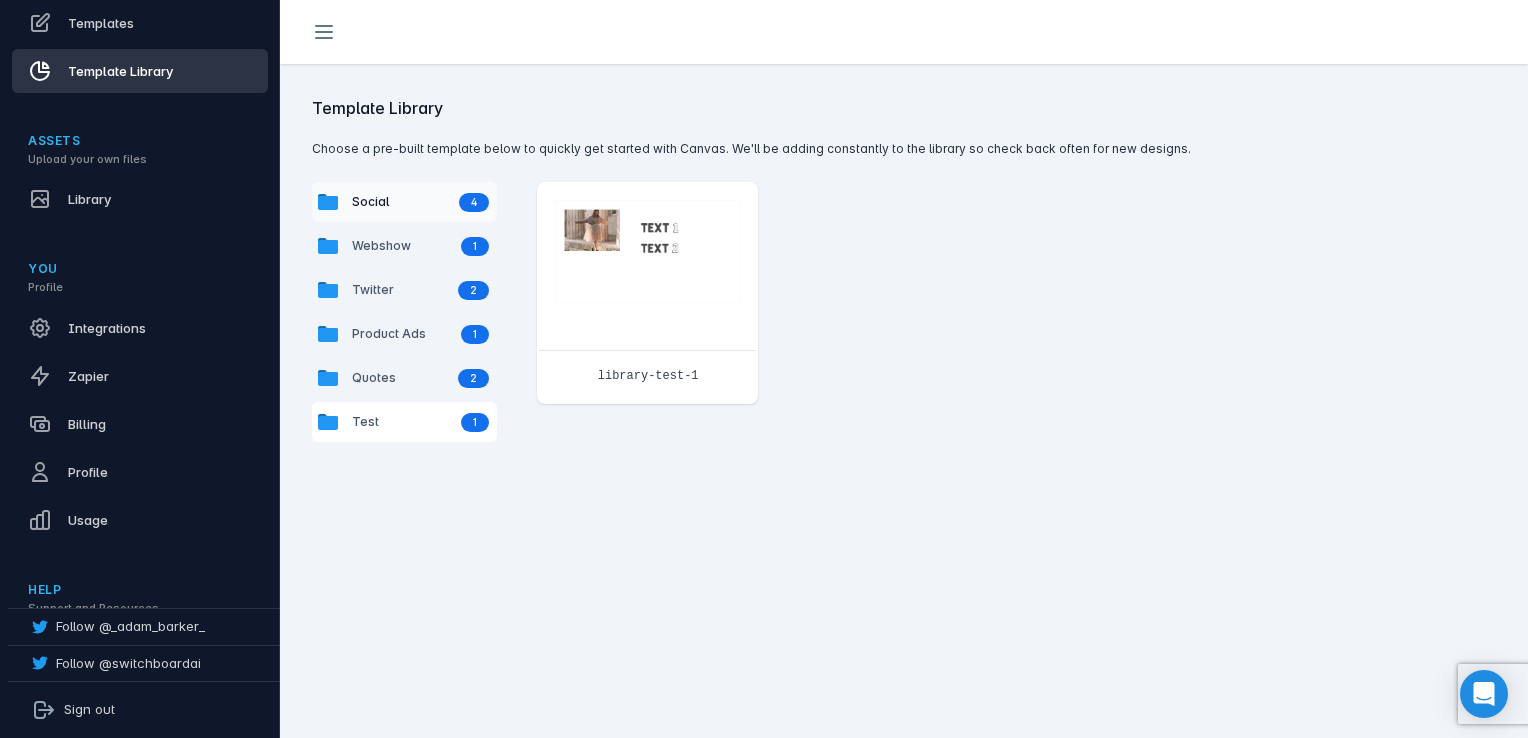 click on "Social" at bounding box center (399, 202) 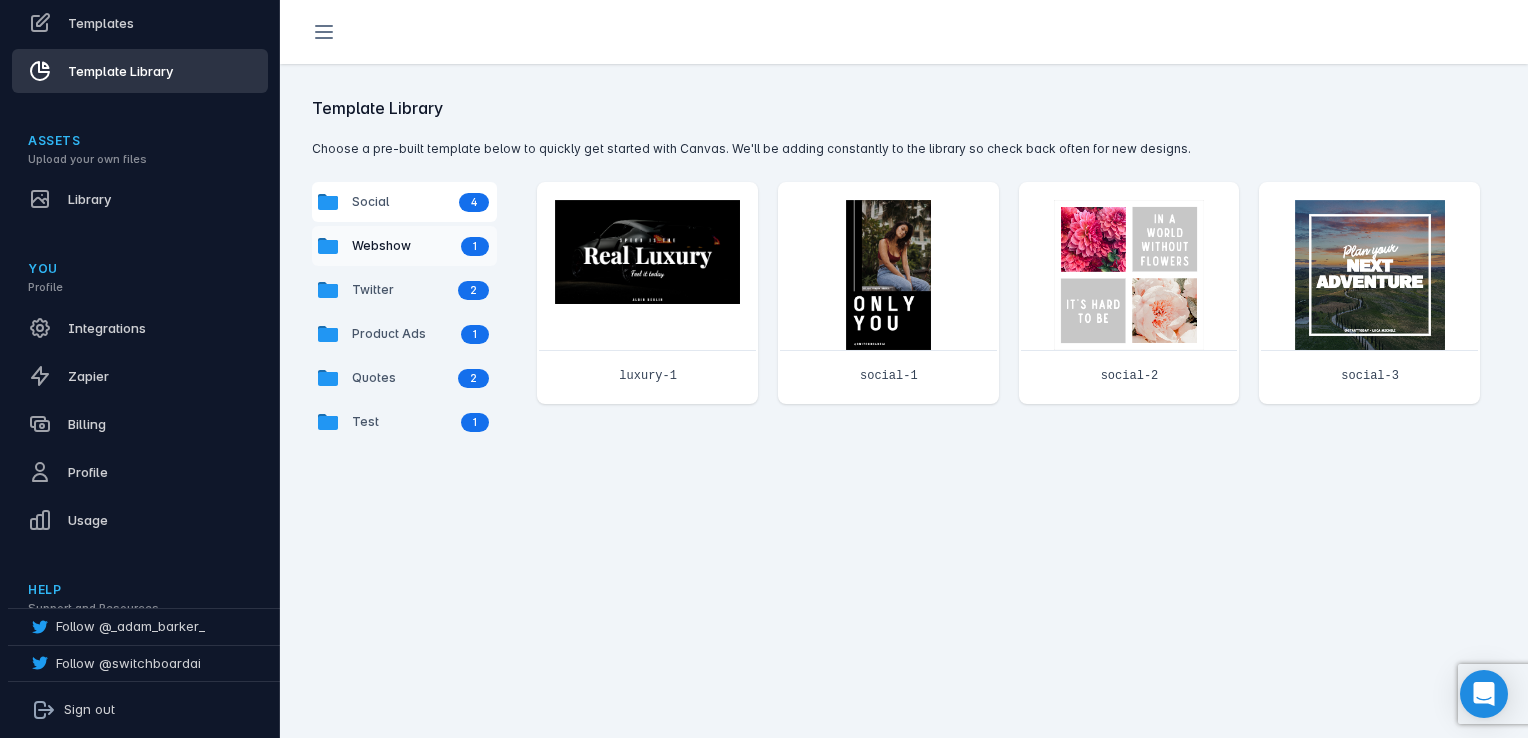 click on "Webshow   1" at bounding box center (404, 246) 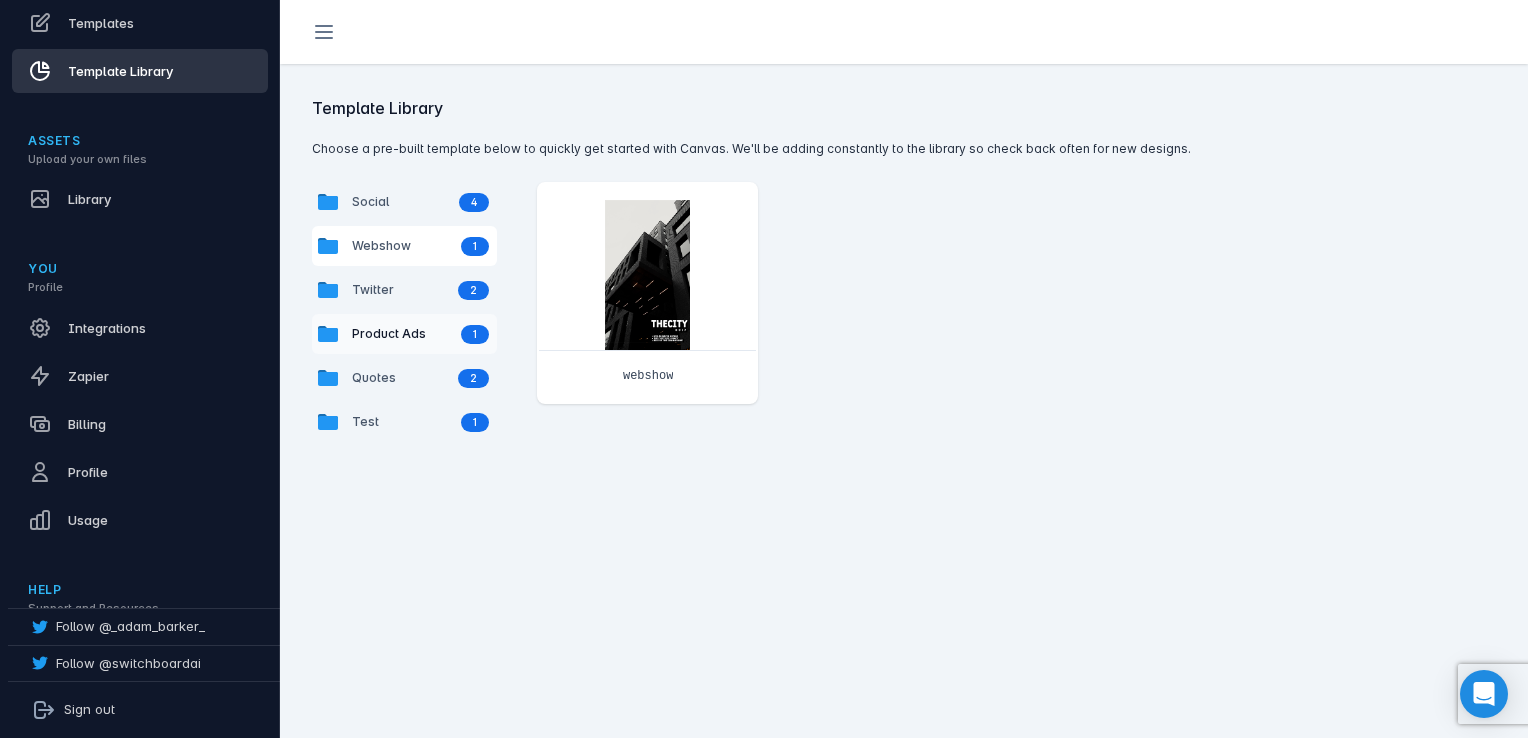click on "Product Ads" at bounding box center [399, 202] 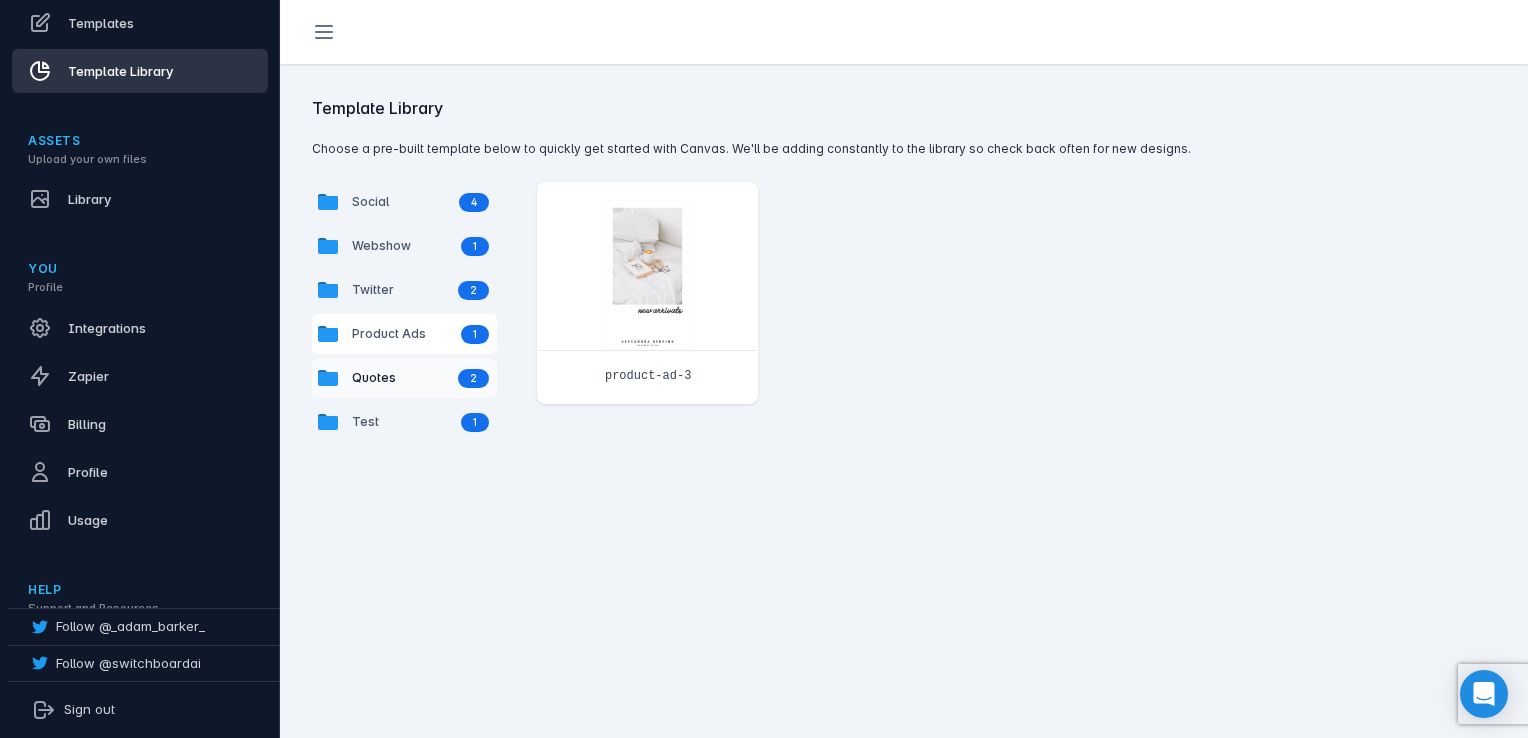 click on "Quotes" at bounding box center (399, 202) 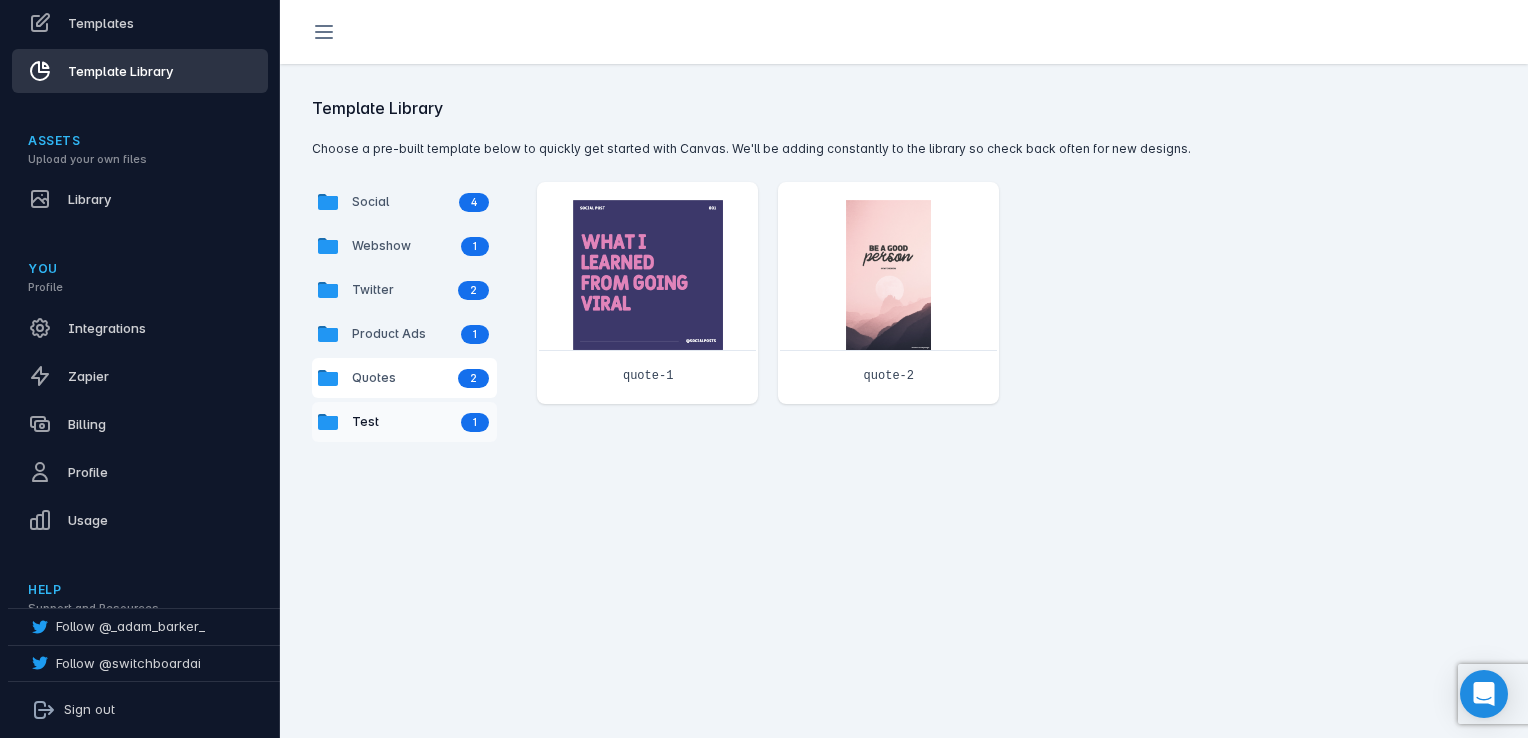 click on "Test   1" at bounding box center [404, 422] 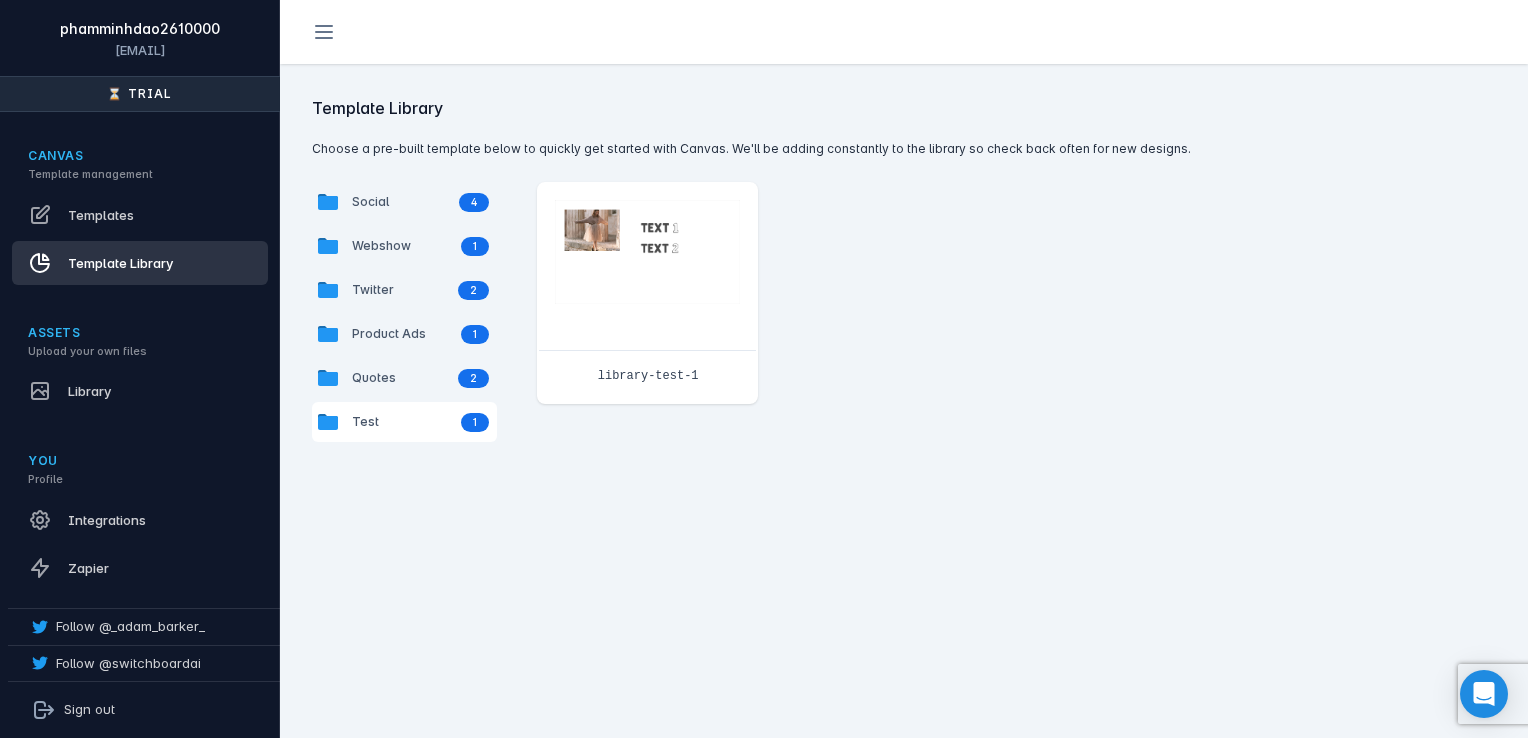 scroll, scrollTop: 178, scrollLeft: 0, axis: vertical 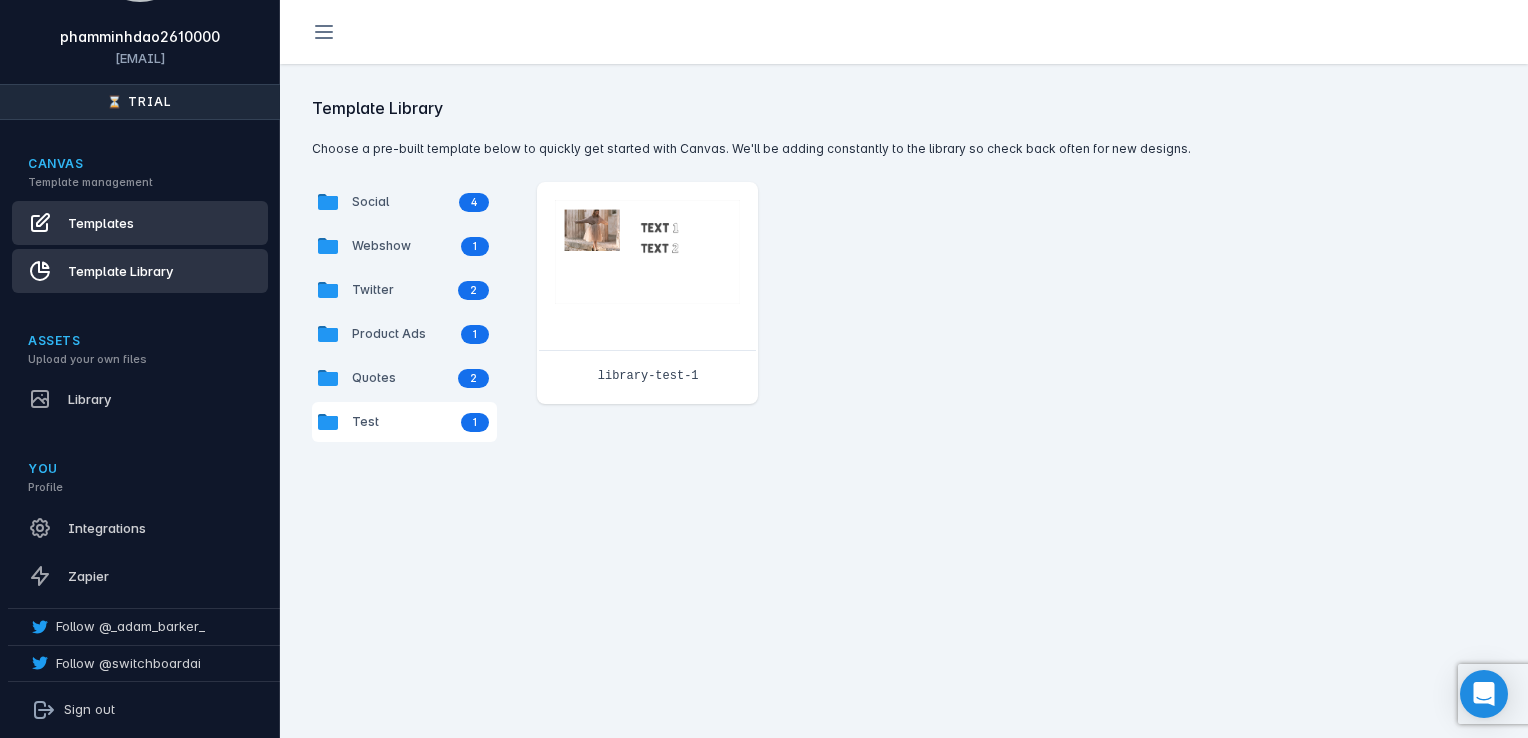 click on "Templates" at bounding box center (140, 223) 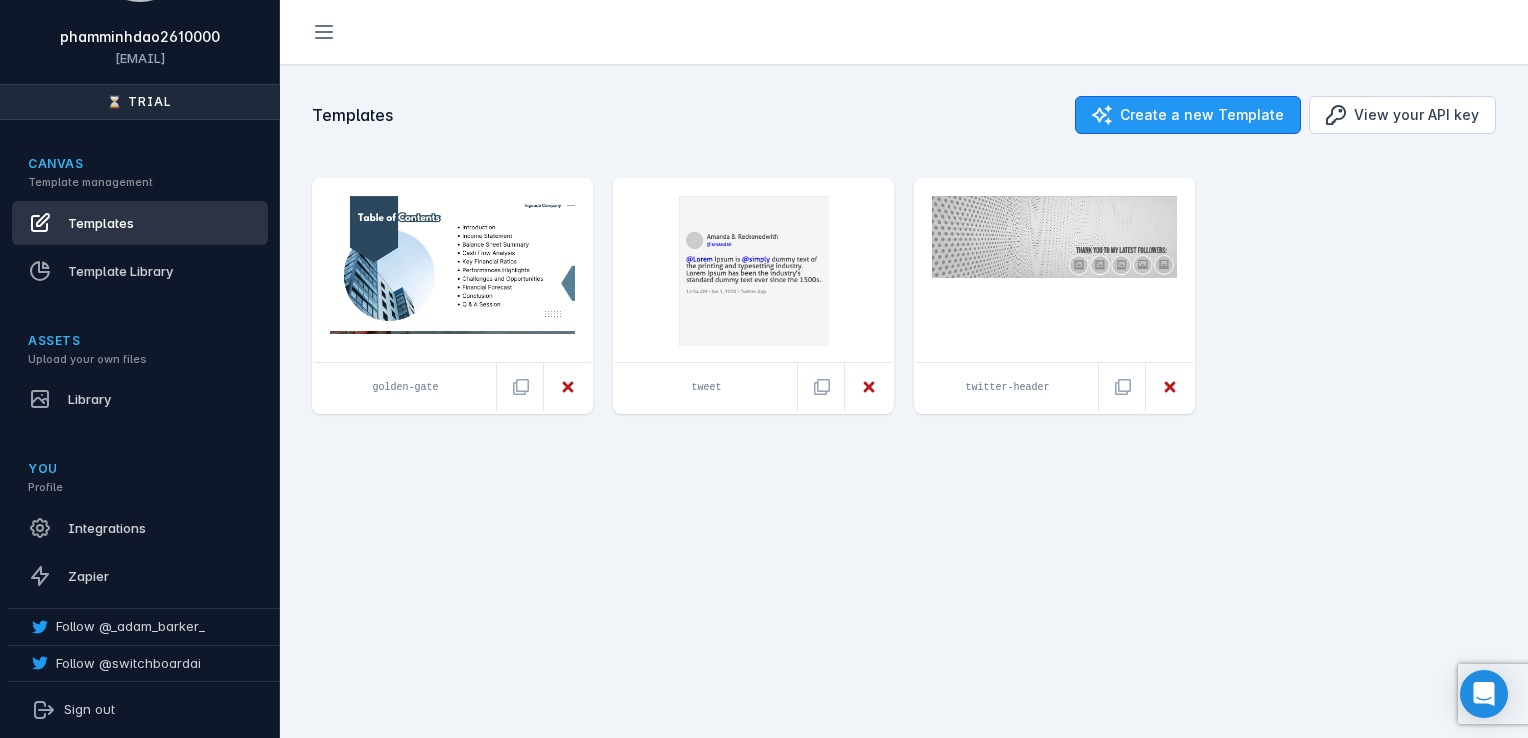 click on "Create a new Template" at bounding box center (1188, 115) 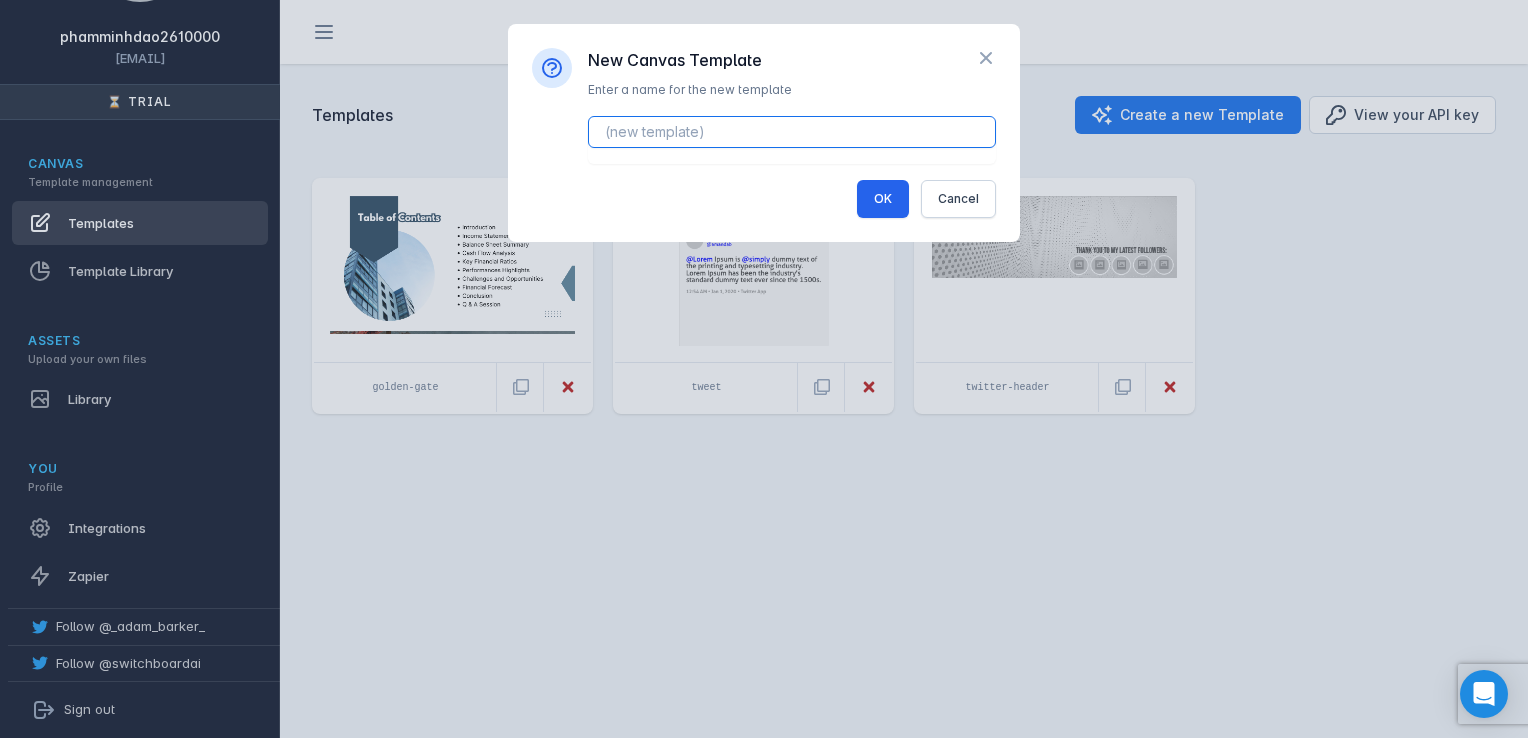 click at bounding box center [792, 132] 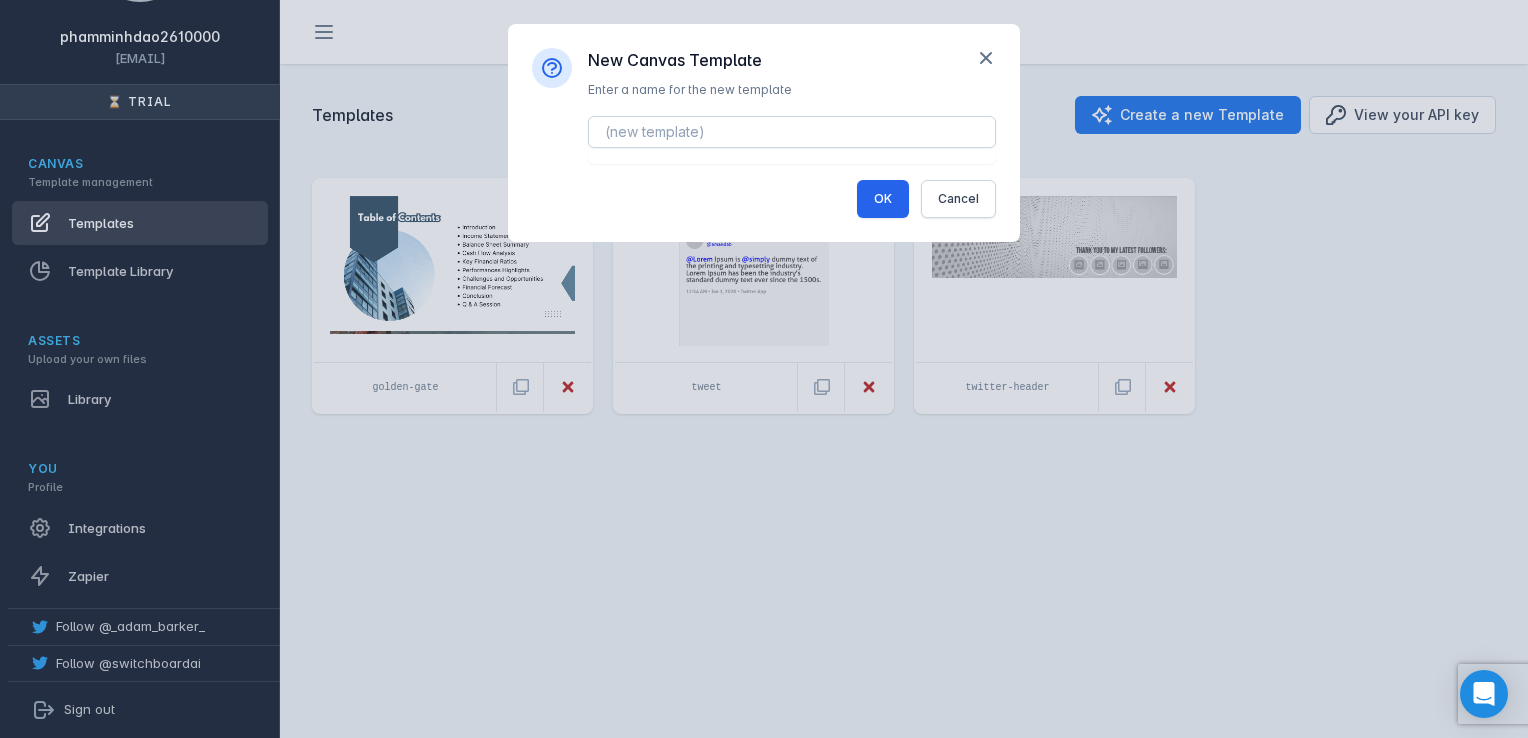 click at bounding box center [986, 58] 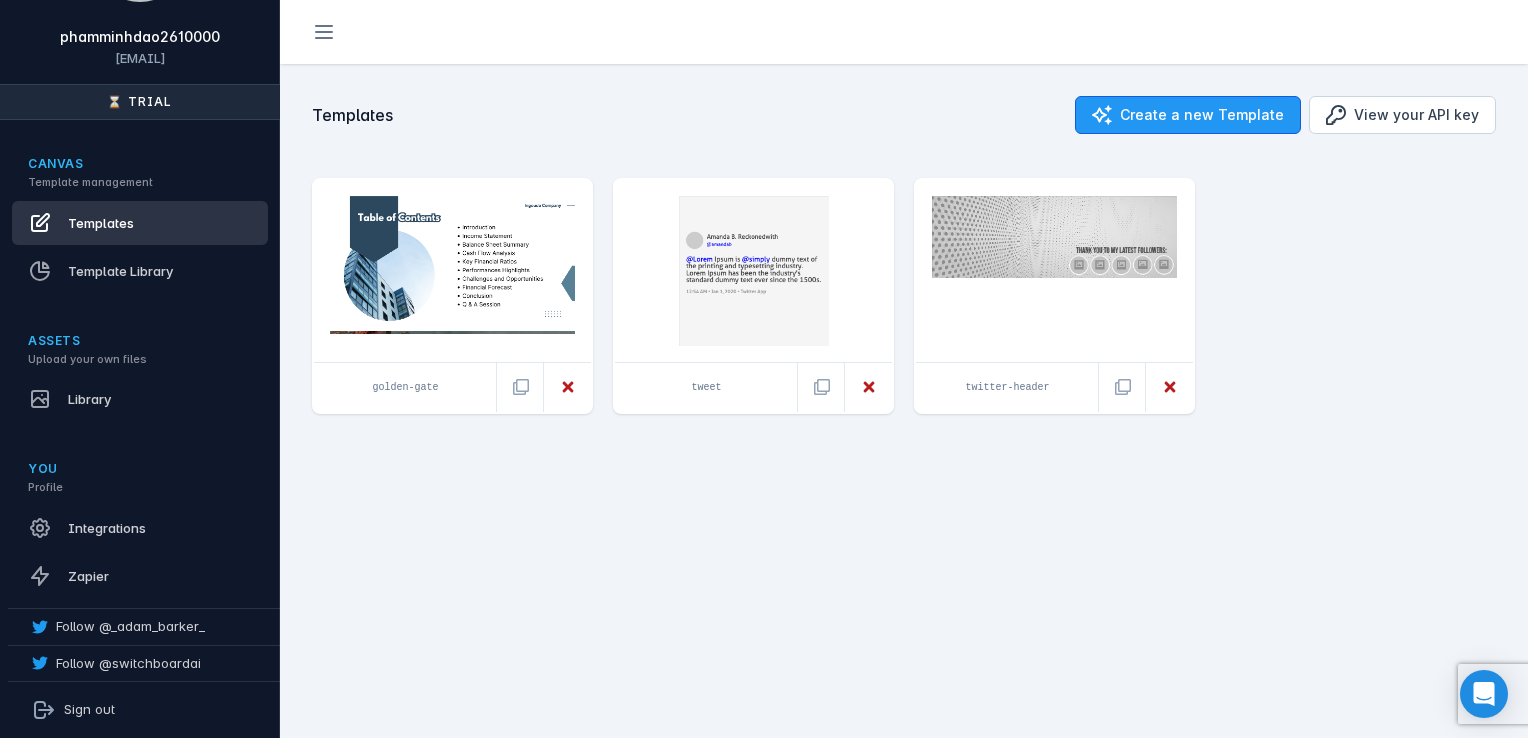 click on "Create a new Template" at bounding box center (1188, 115) 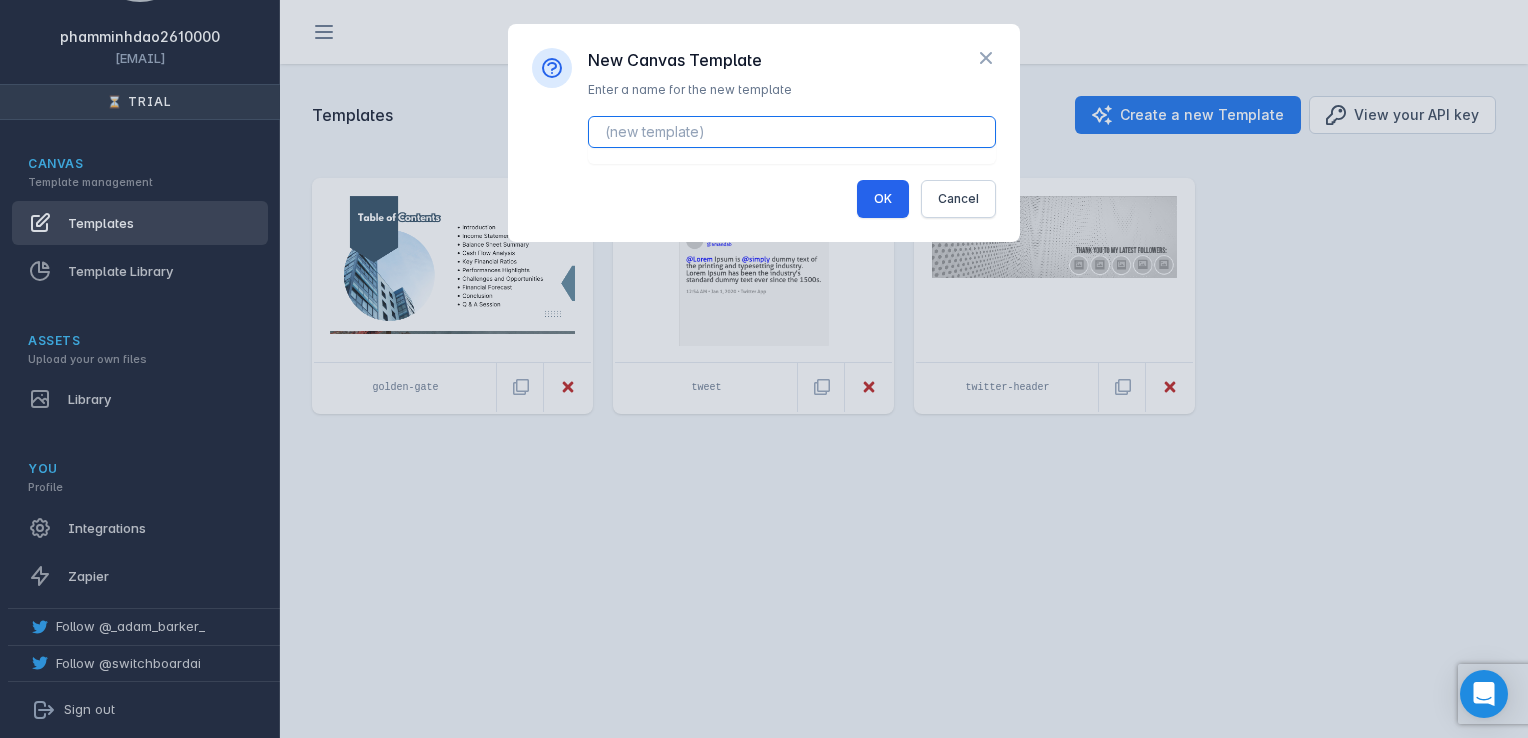 click at bounding box center [792, 132] 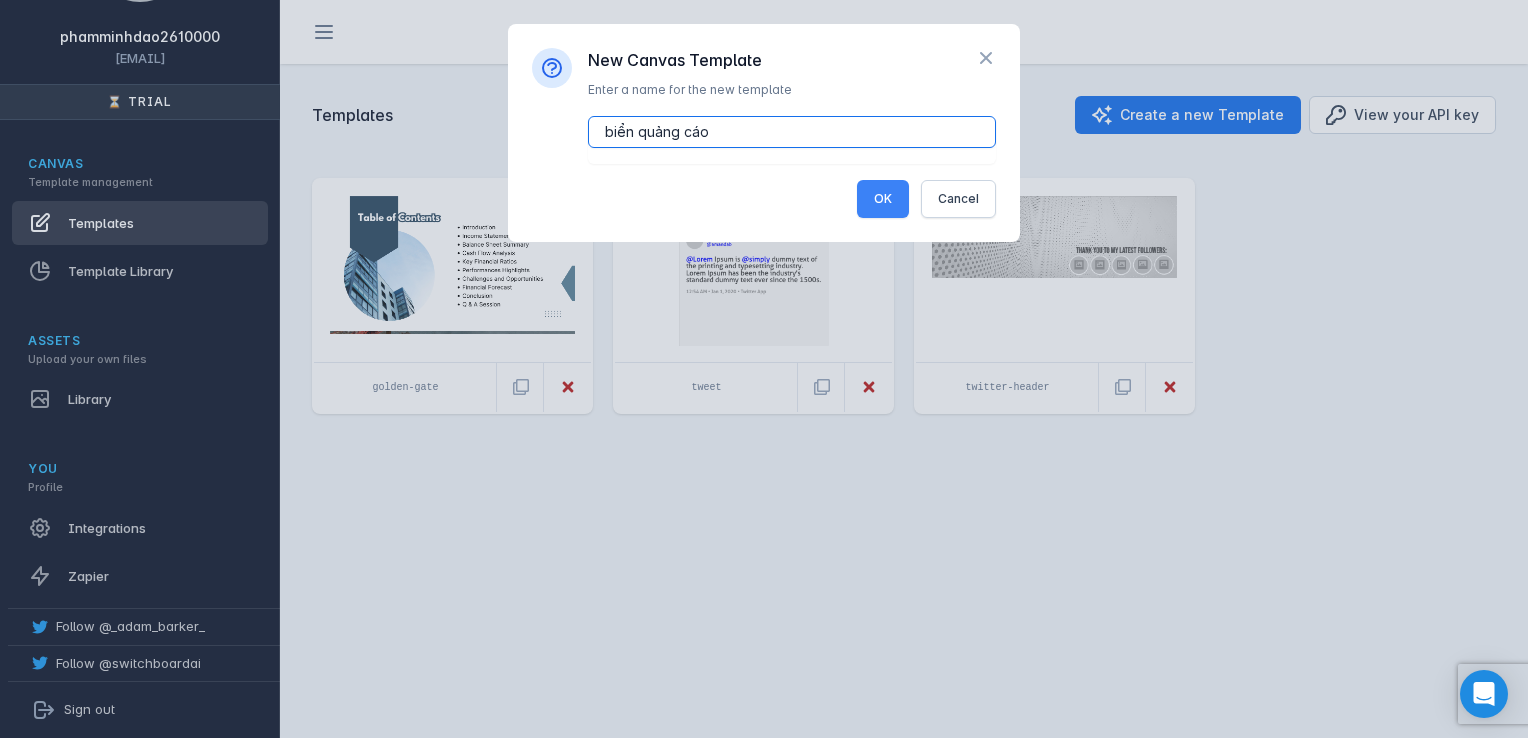 type on "biển quảng cáo" 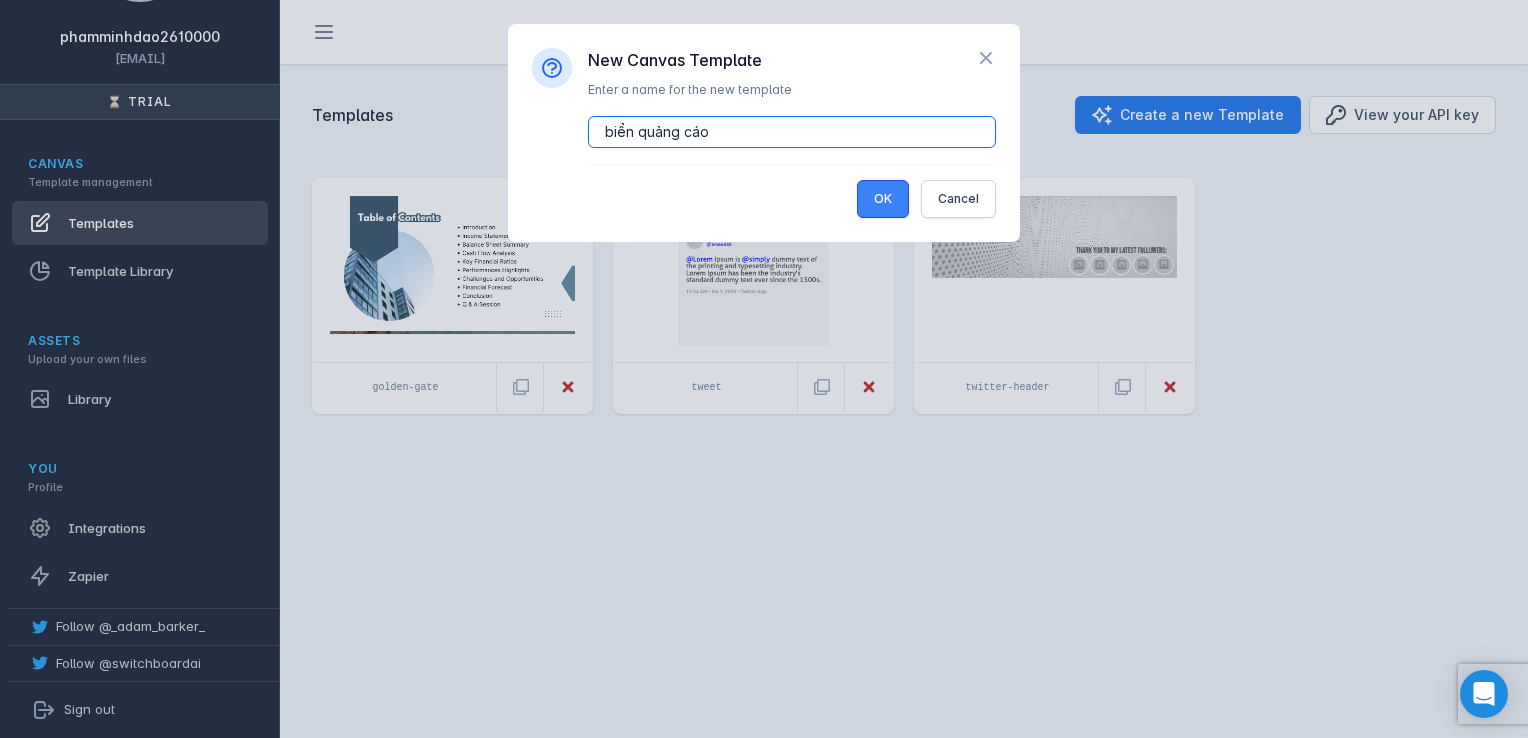 click on "OK" at bounding box center (883, 199) 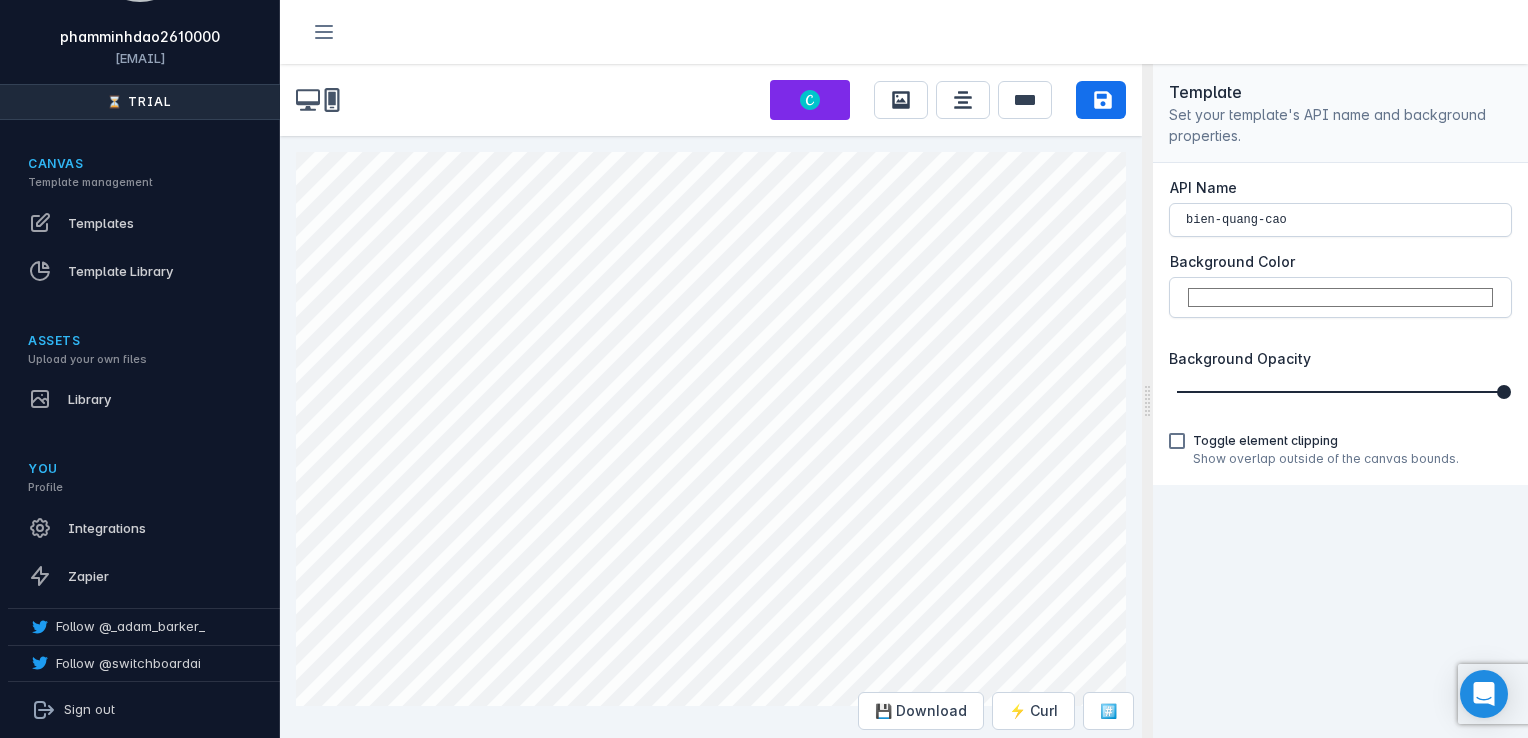 click at bounding box center (711, 437) 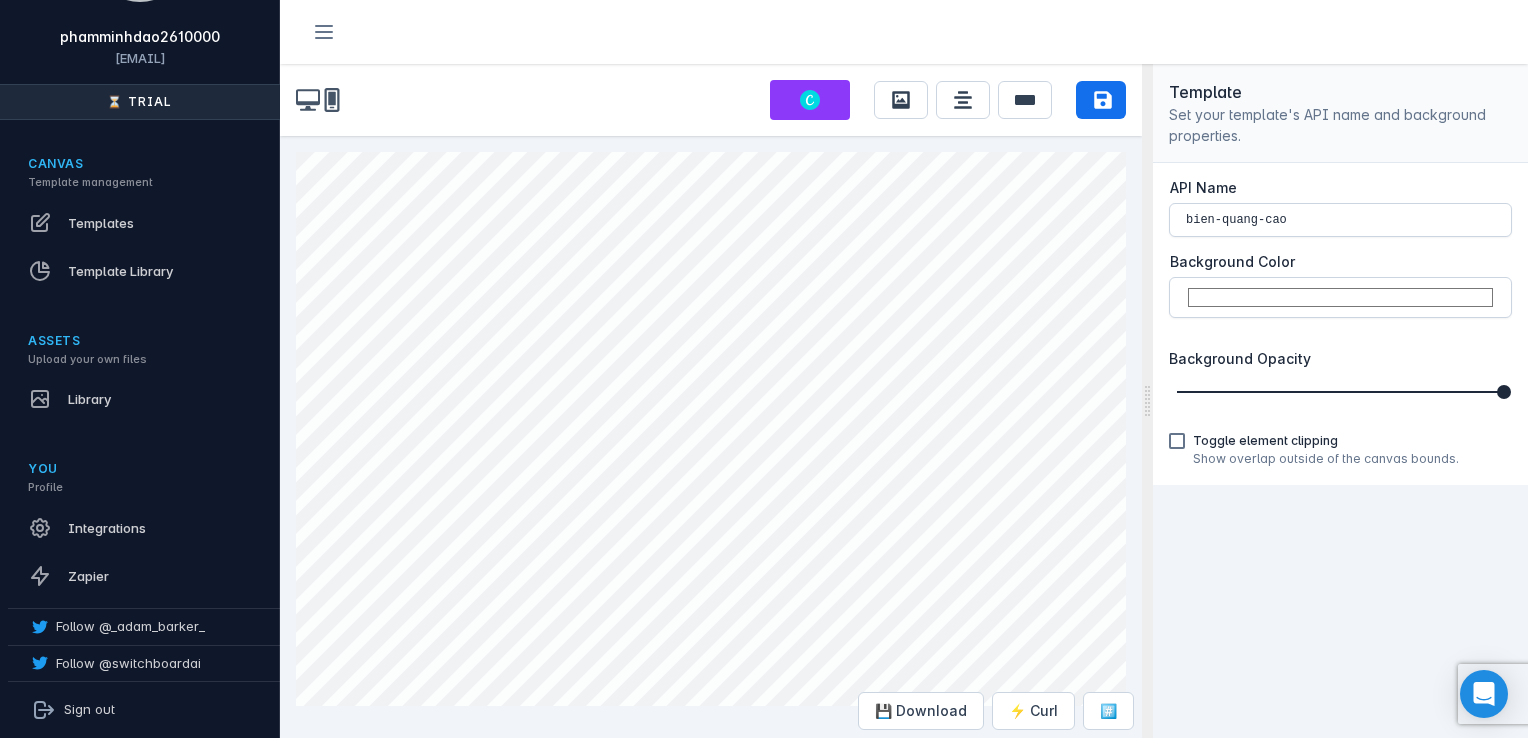 click on "Design on Canva" at bounding box center (810, 100) 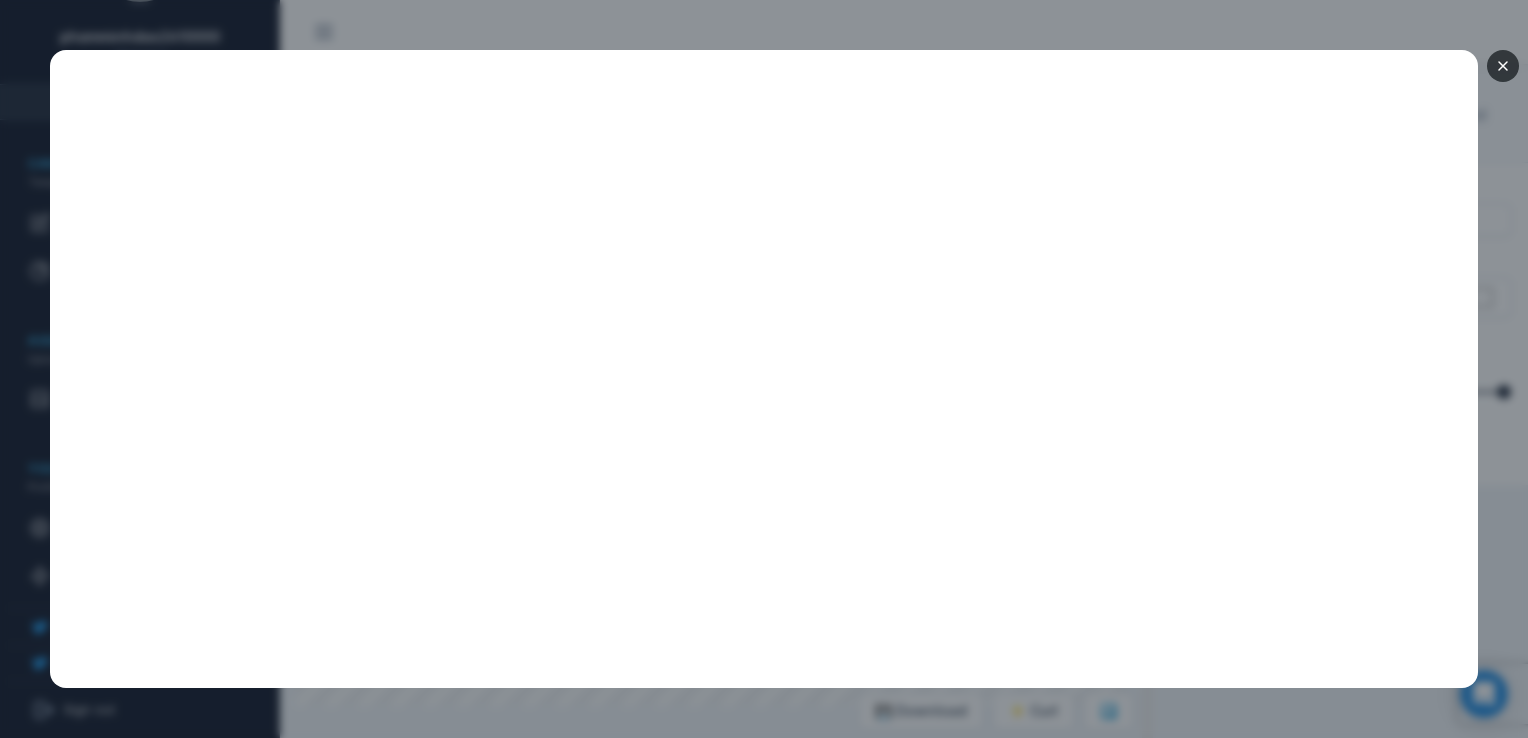 click at bounding box center (1503, 66) 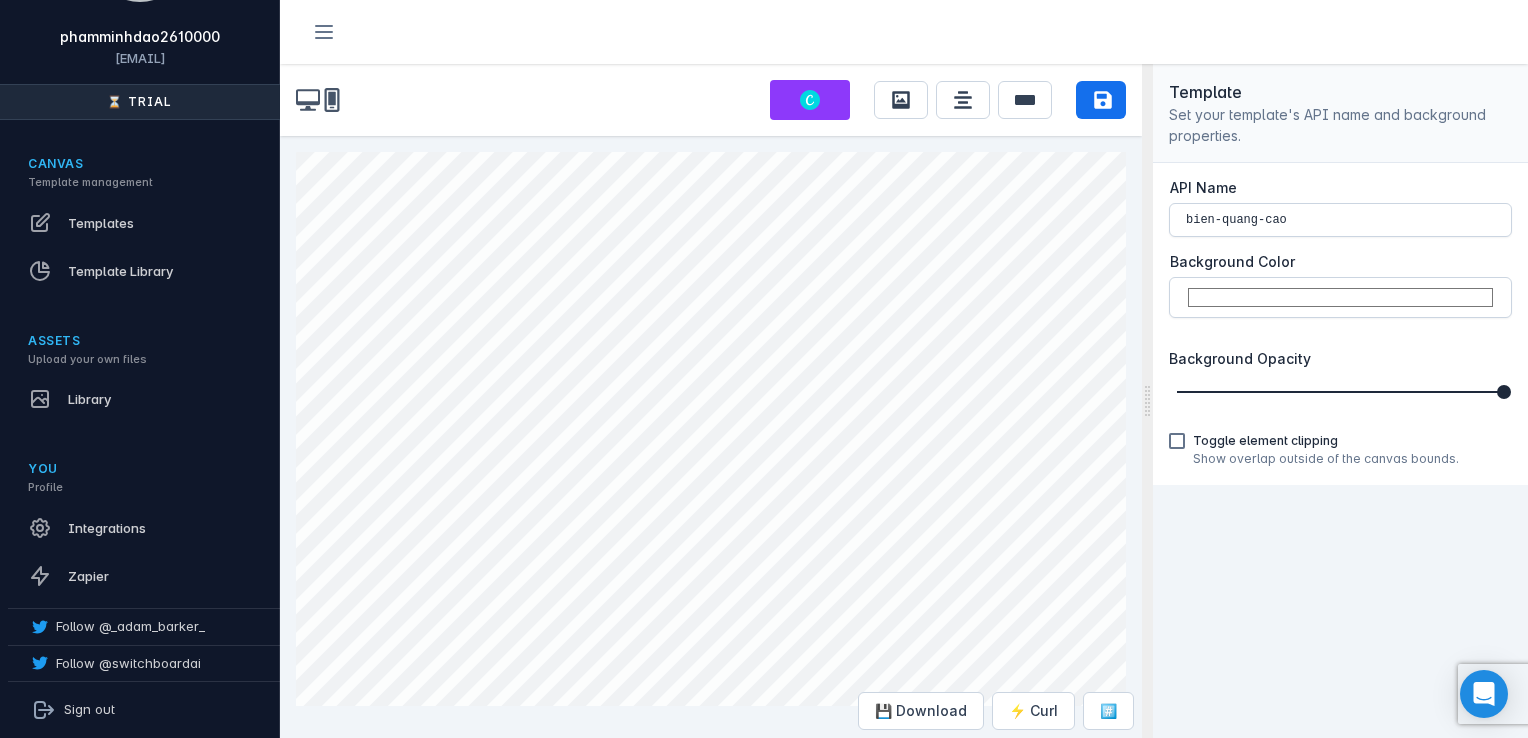 click at bounding box center (810, 100) 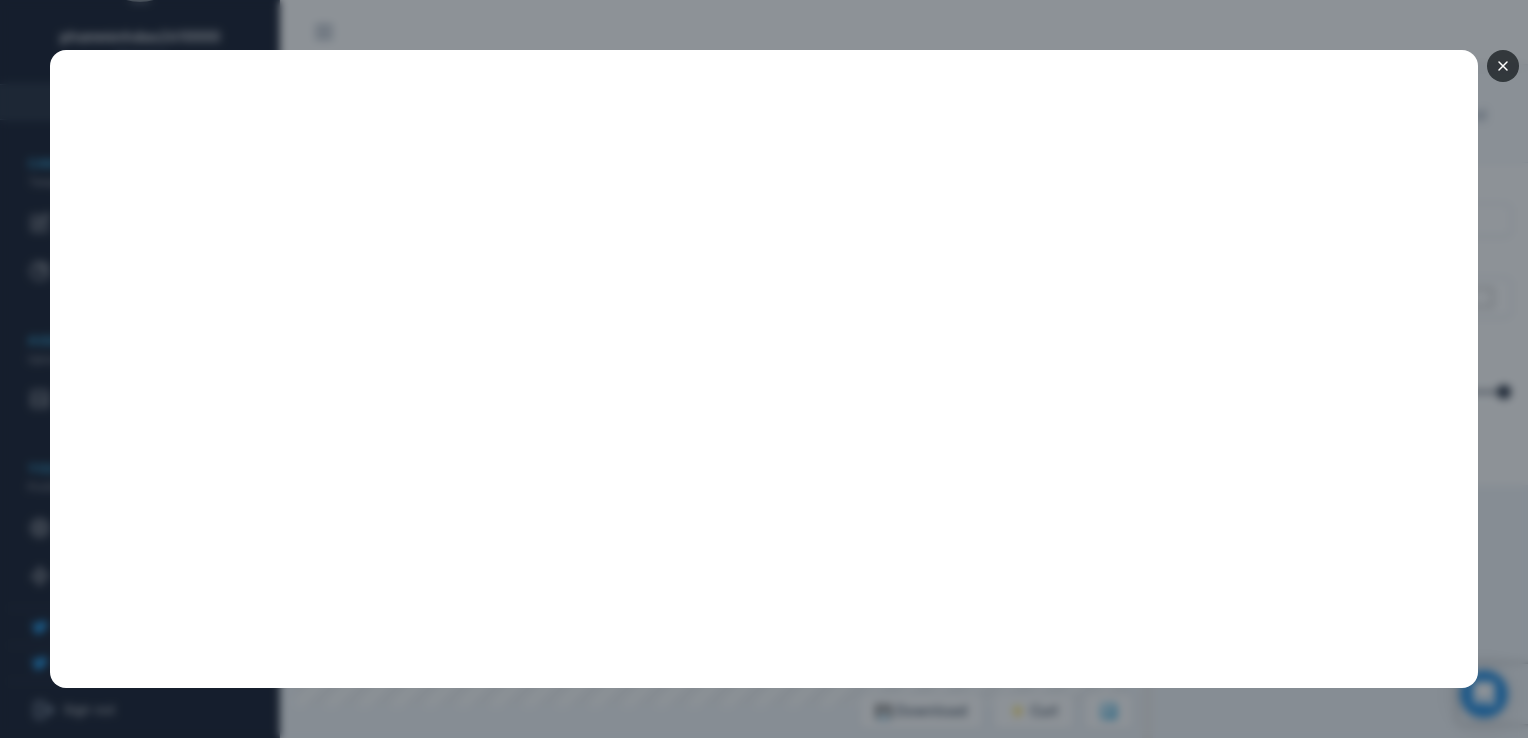 click at bounding box center [1503, 66] 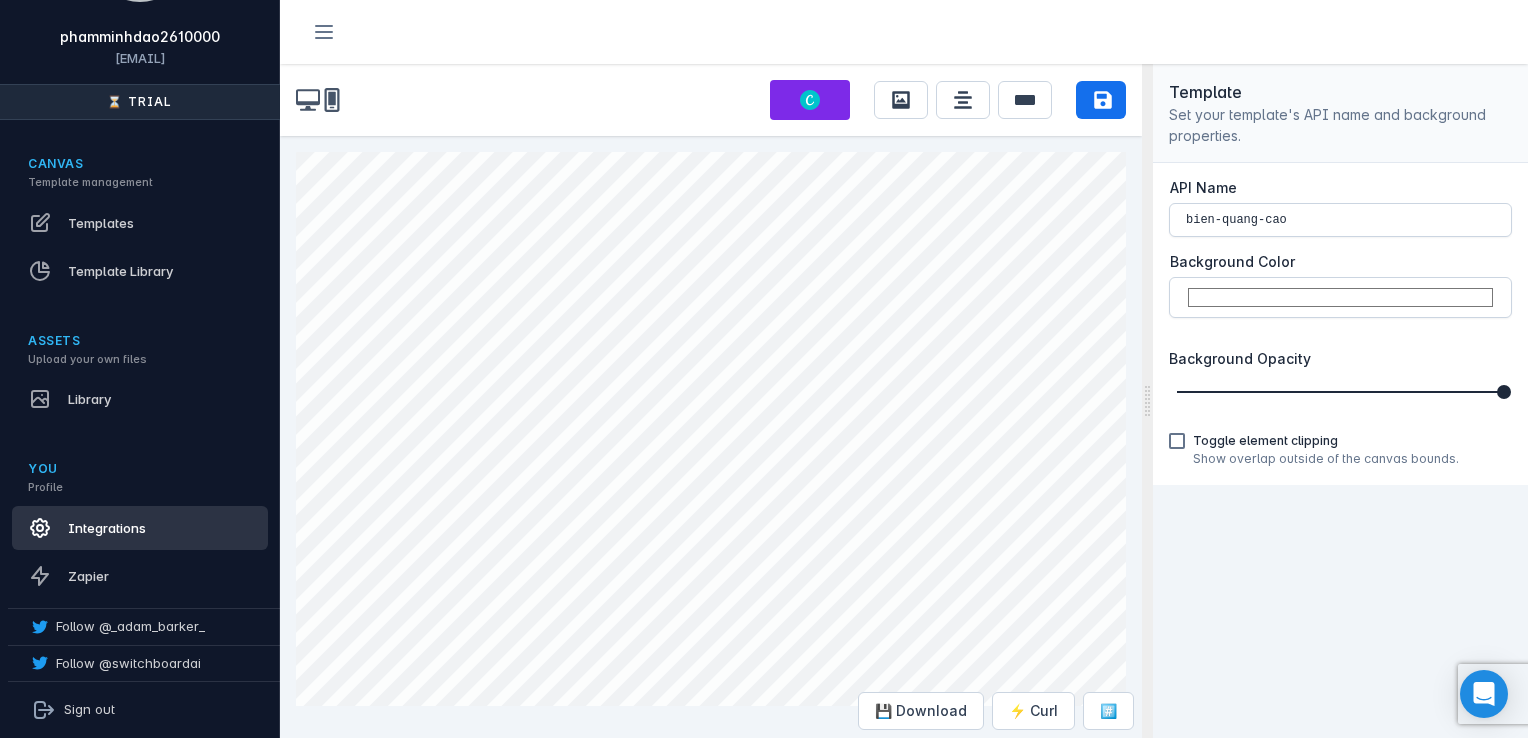 click on "Integrations" at bounding box center [107, 528] 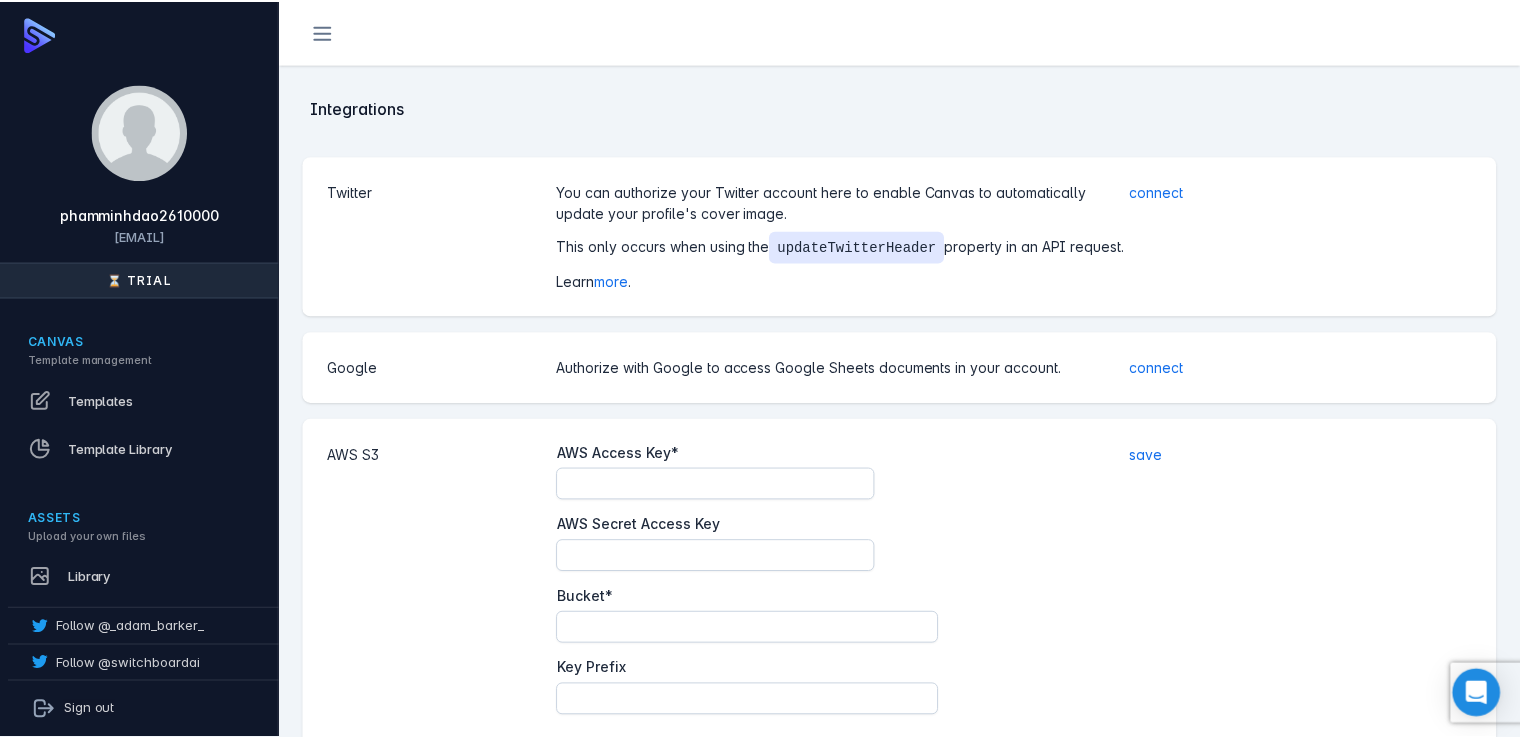 scroll, scrollTop: 144, scrollLeft: 0, axis: vertical 